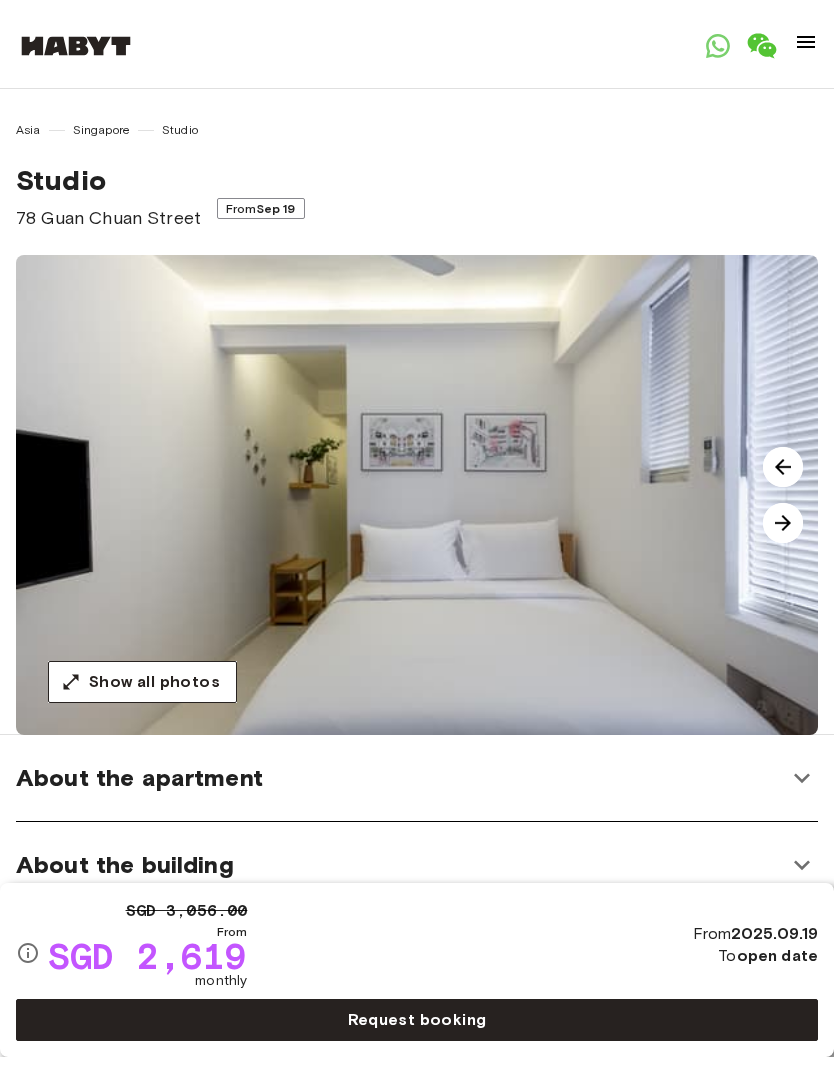 scroll, scrollTop: 0, scrollLeft: 0, axis: both 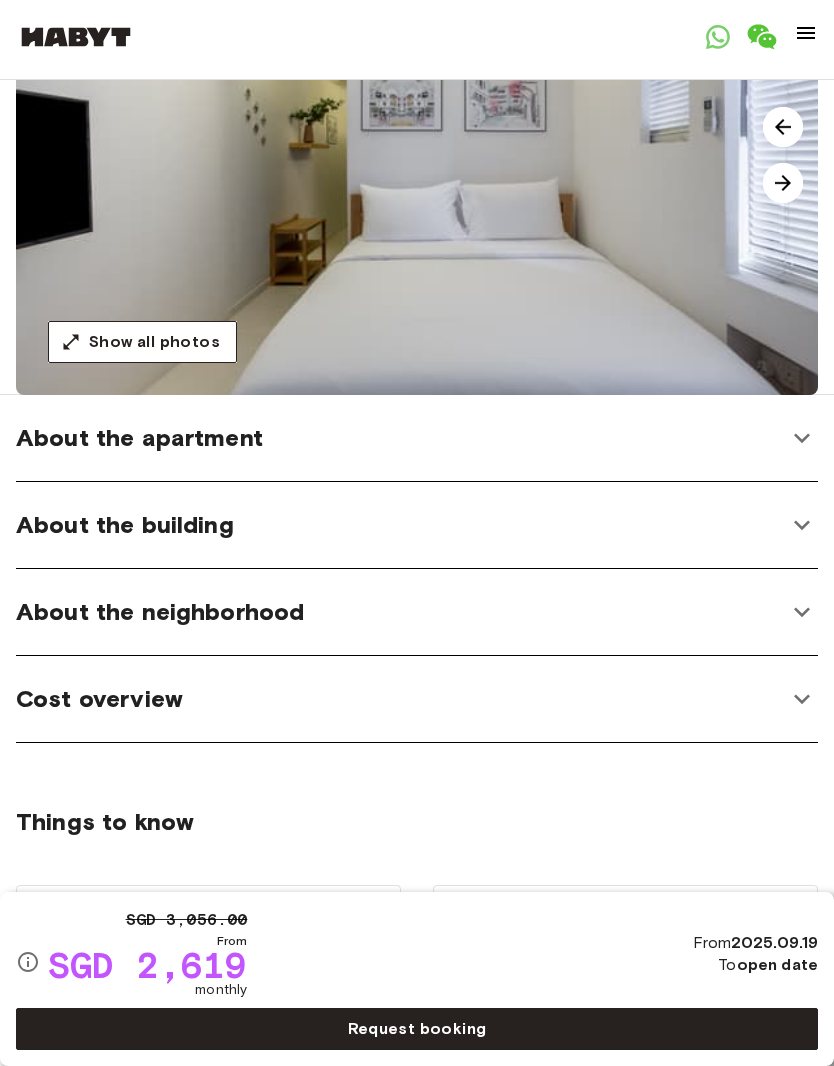 click 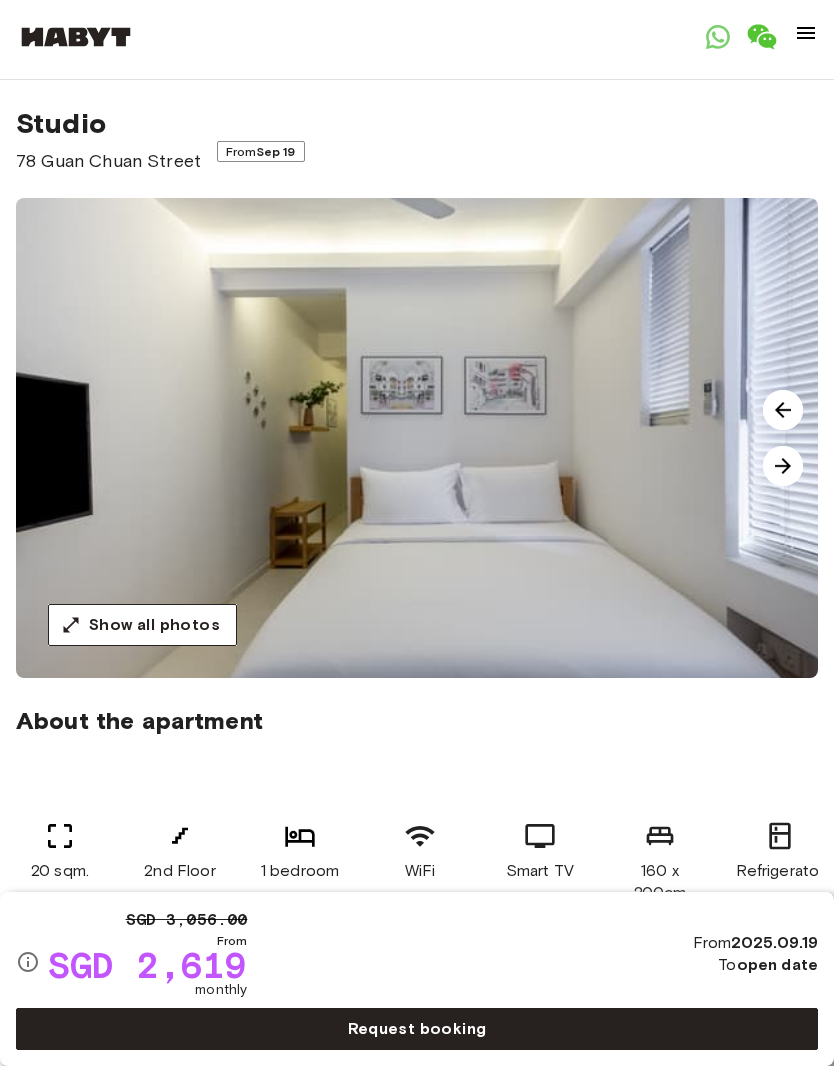 scroll, scrollTop: 0, scrollLeft: 0, axis: both 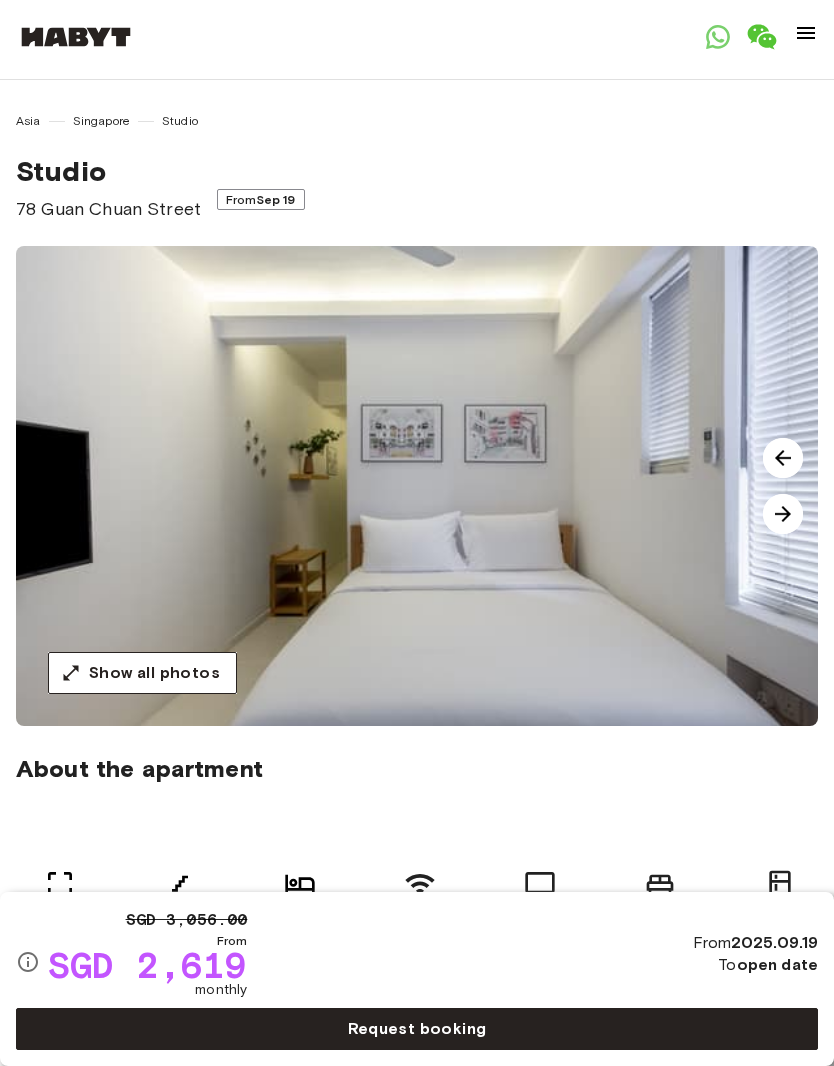 click on "Show all photos" at bounding box center [154, 673] 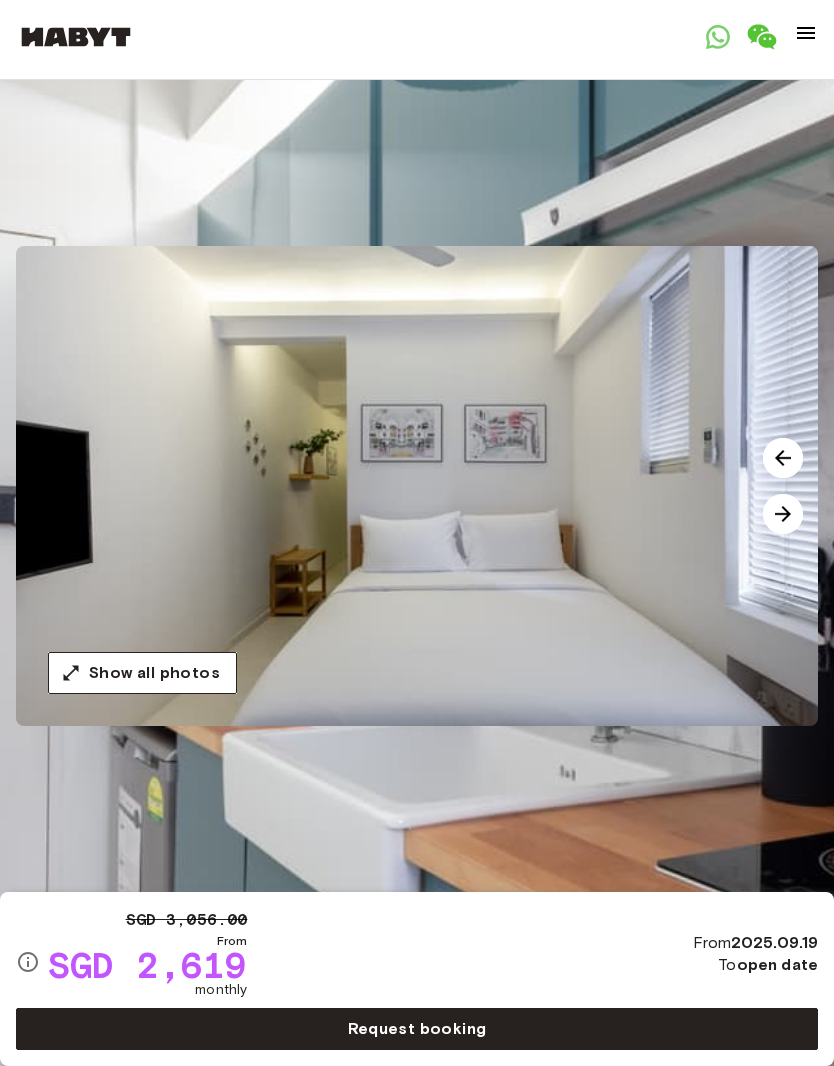 click at bounding box center [20, 5618] 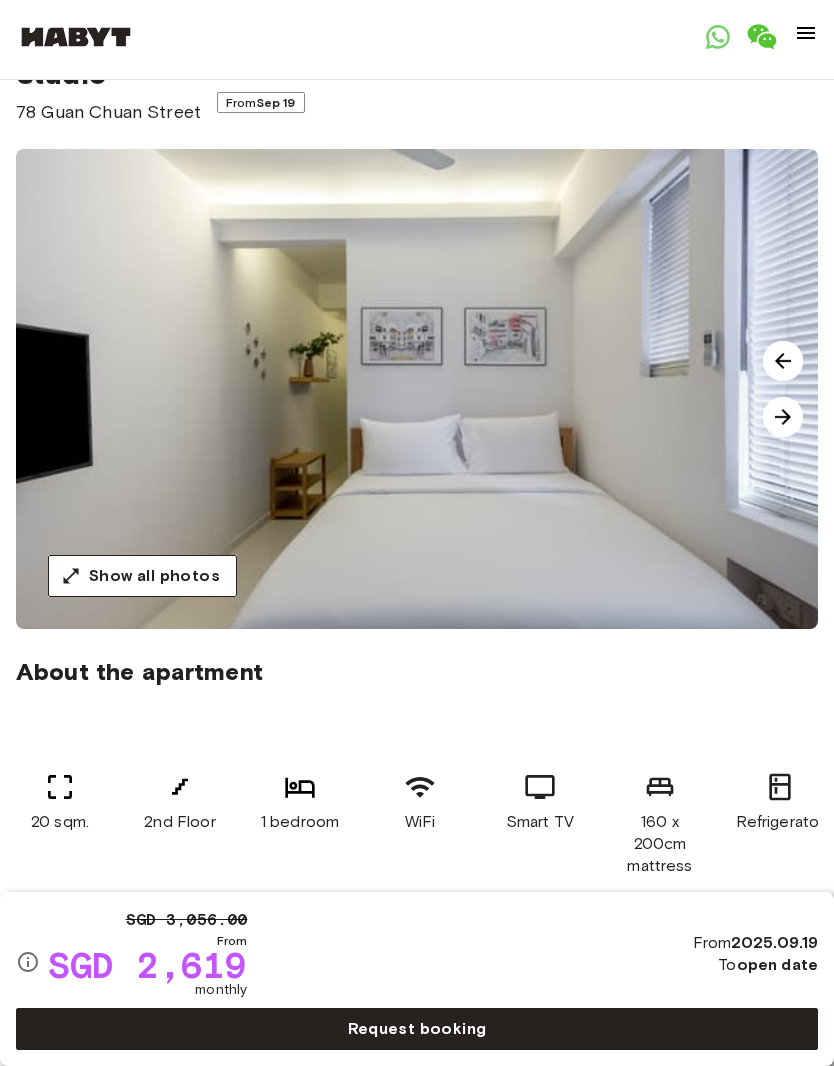scroll, scrollTop: 315, scrollLeft: 0, axis: vertical 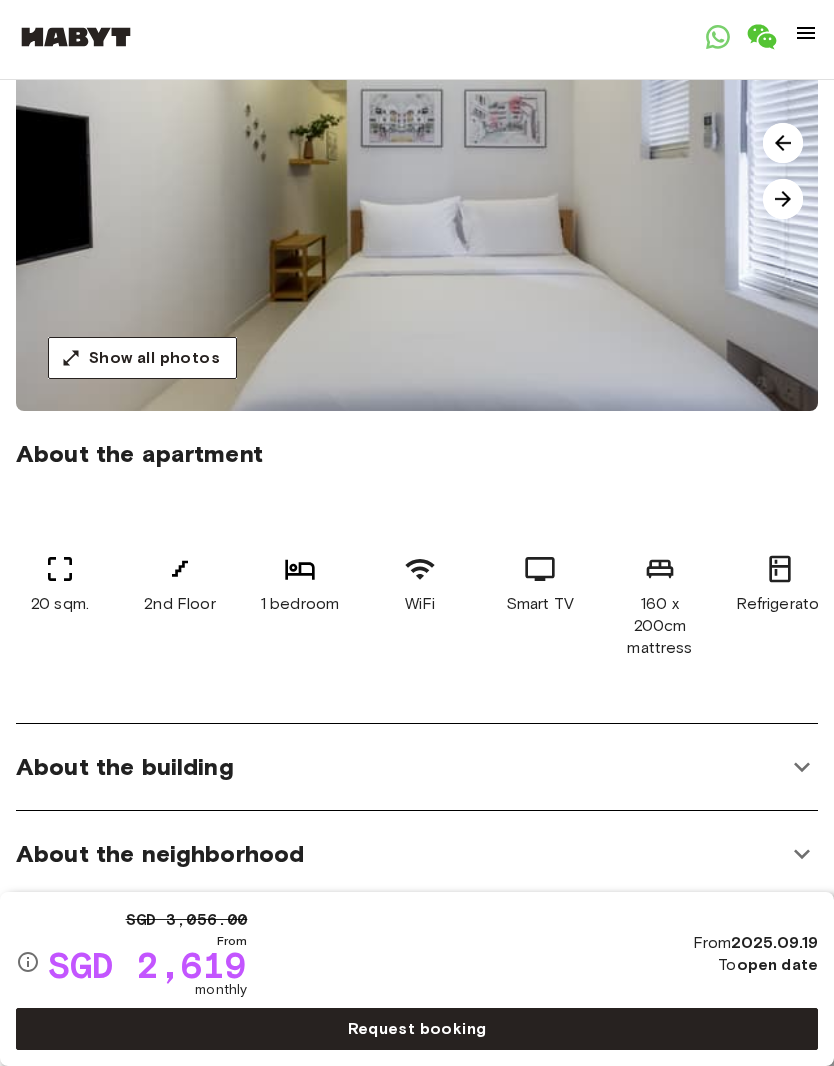click on "About the building" at bounding box center (417, 767) 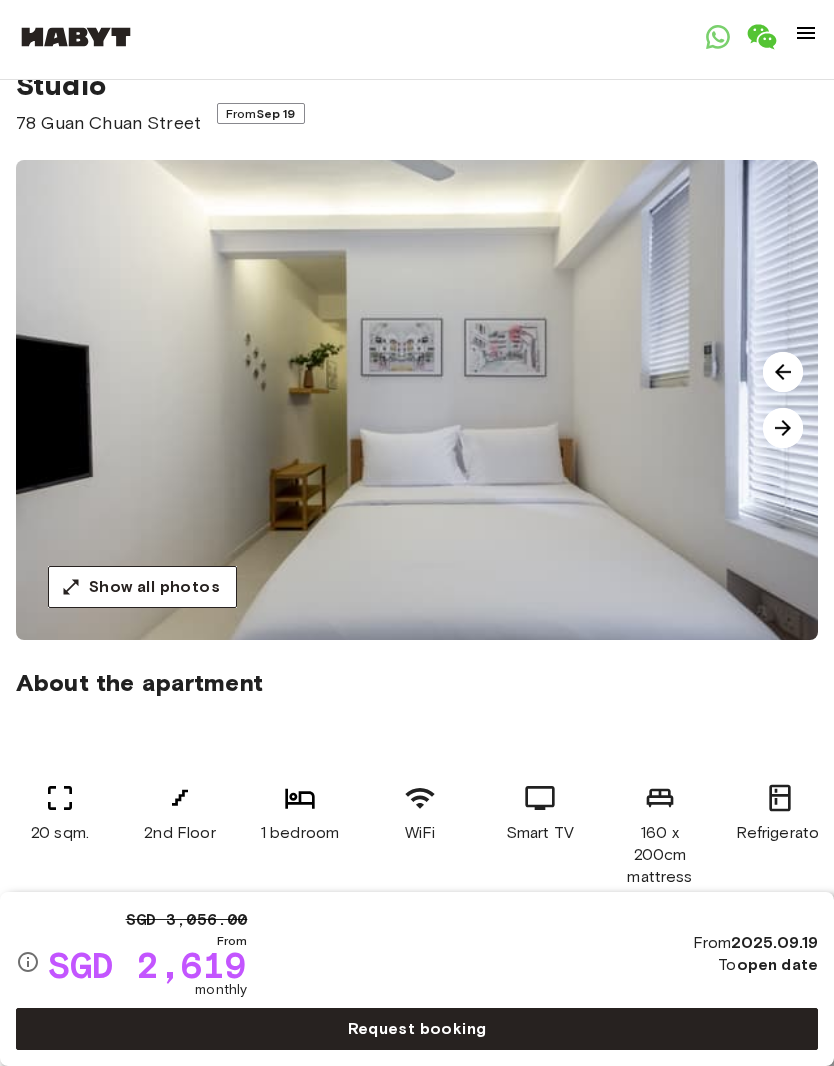 scroll, scrollTop: 0, scrollLeft: 0, axis: both 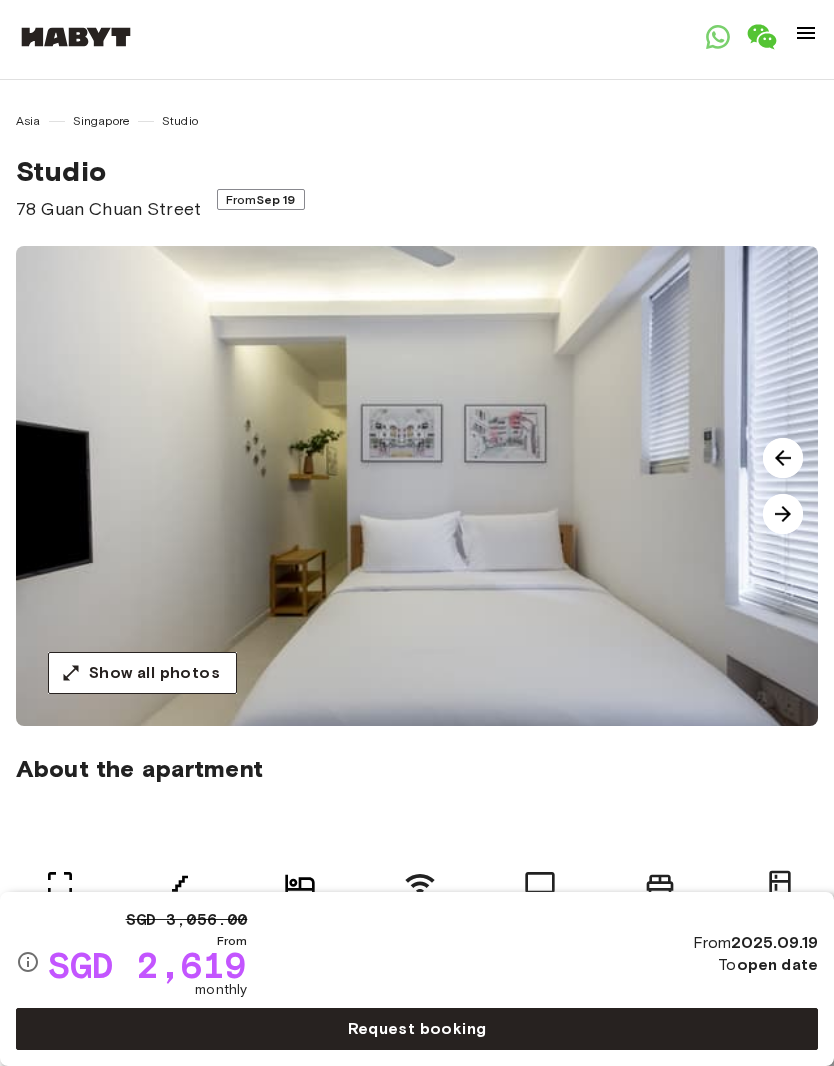 click at bounding box center [783, 514] 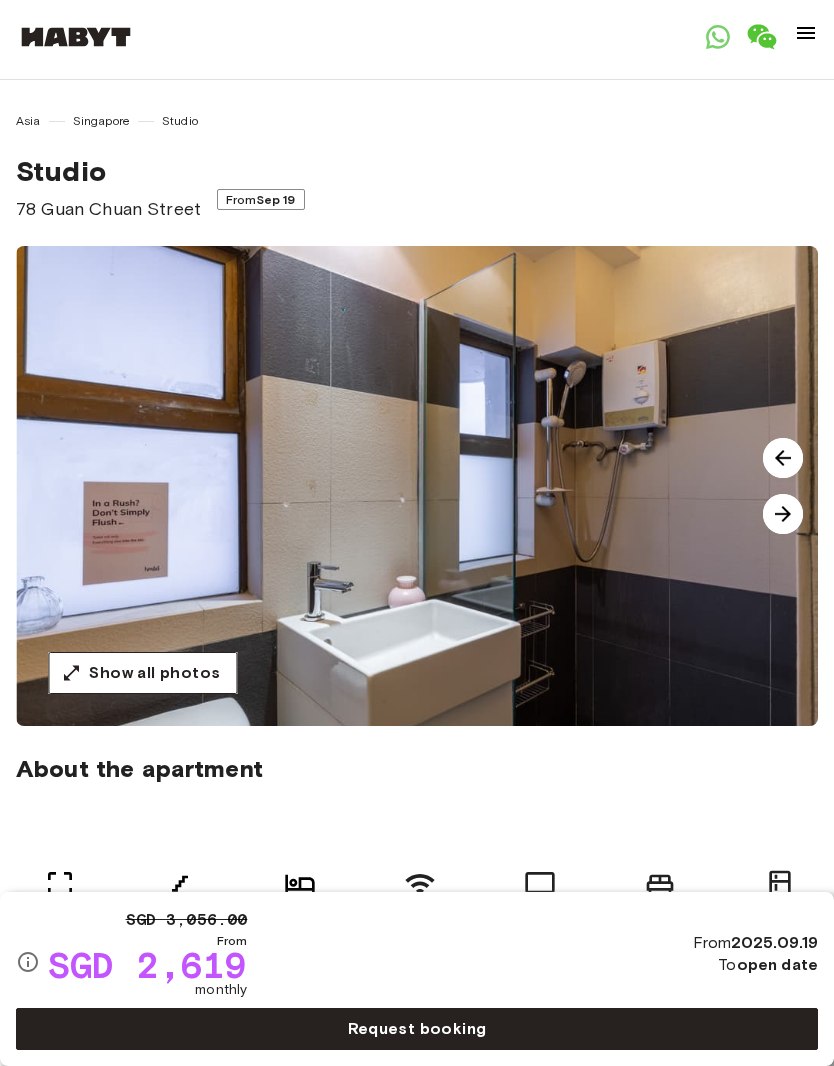 click at bounding box center (783, 514) 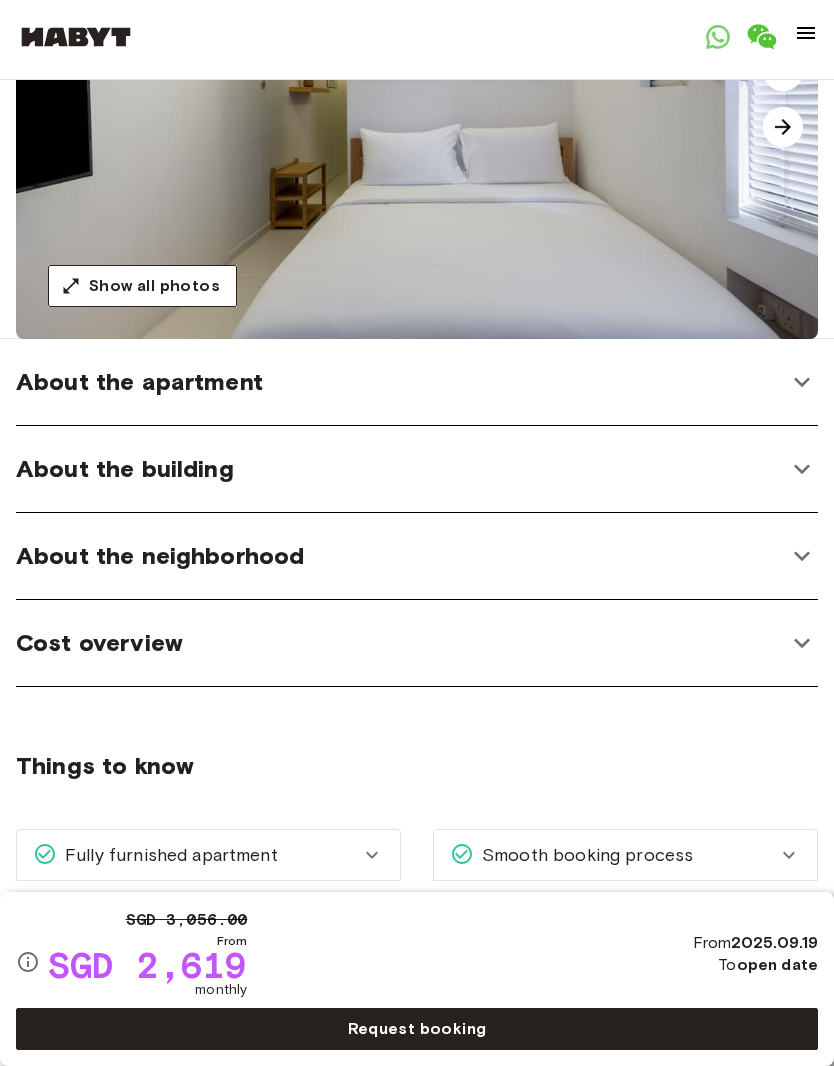 scroll, scrollTop: 0, scrollLeft: 0, axis: both 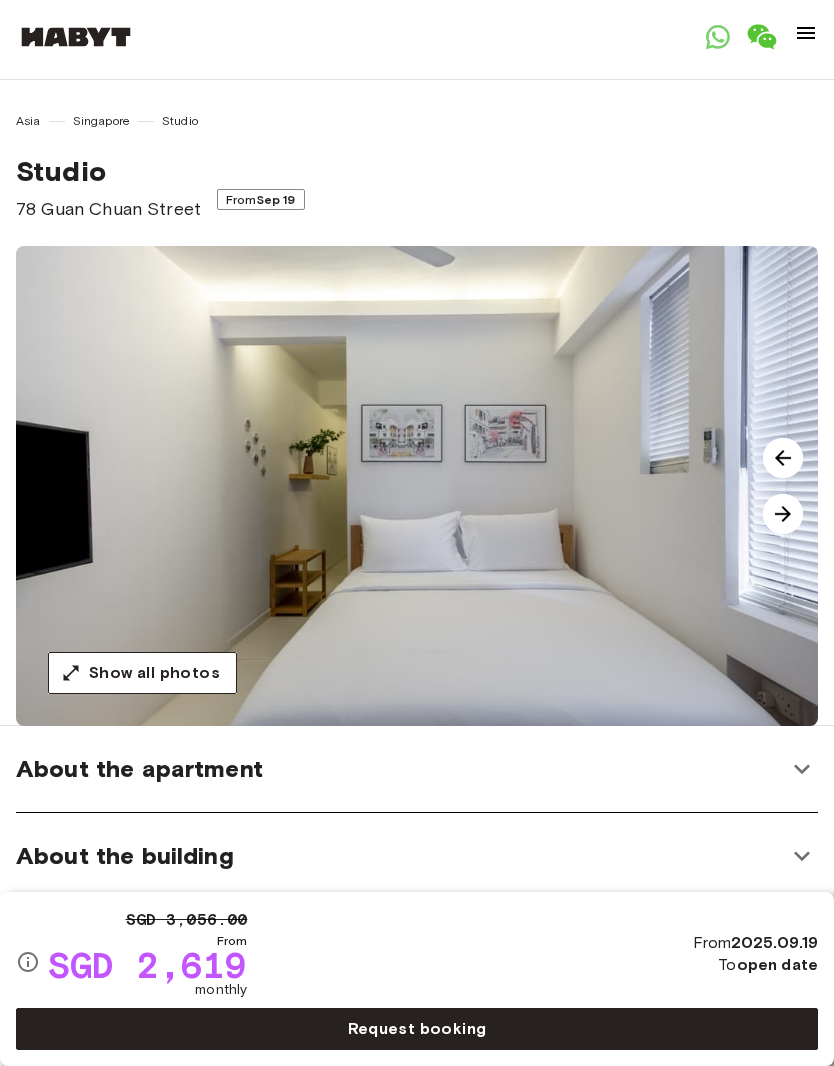 click at bounding box center [783, 514] 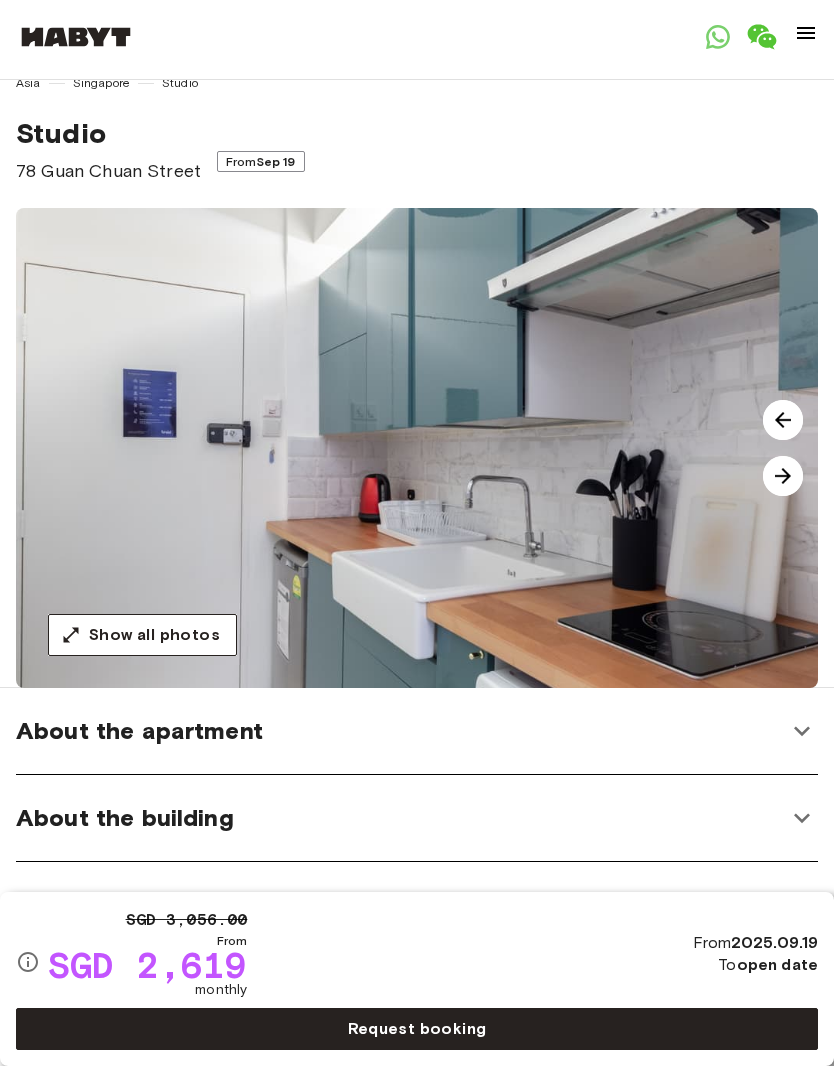 scroll, scrollTop: 0, scrollLeft: 0, axis: both 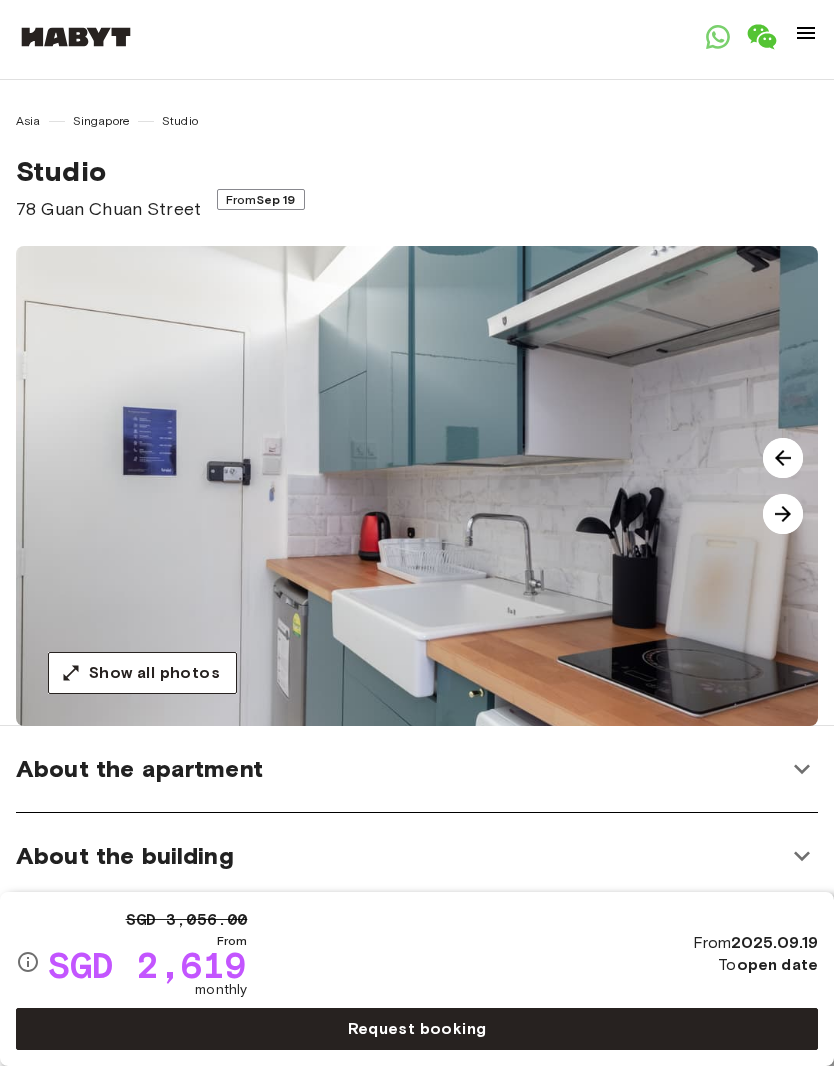 click at bounding box center [783, 514] 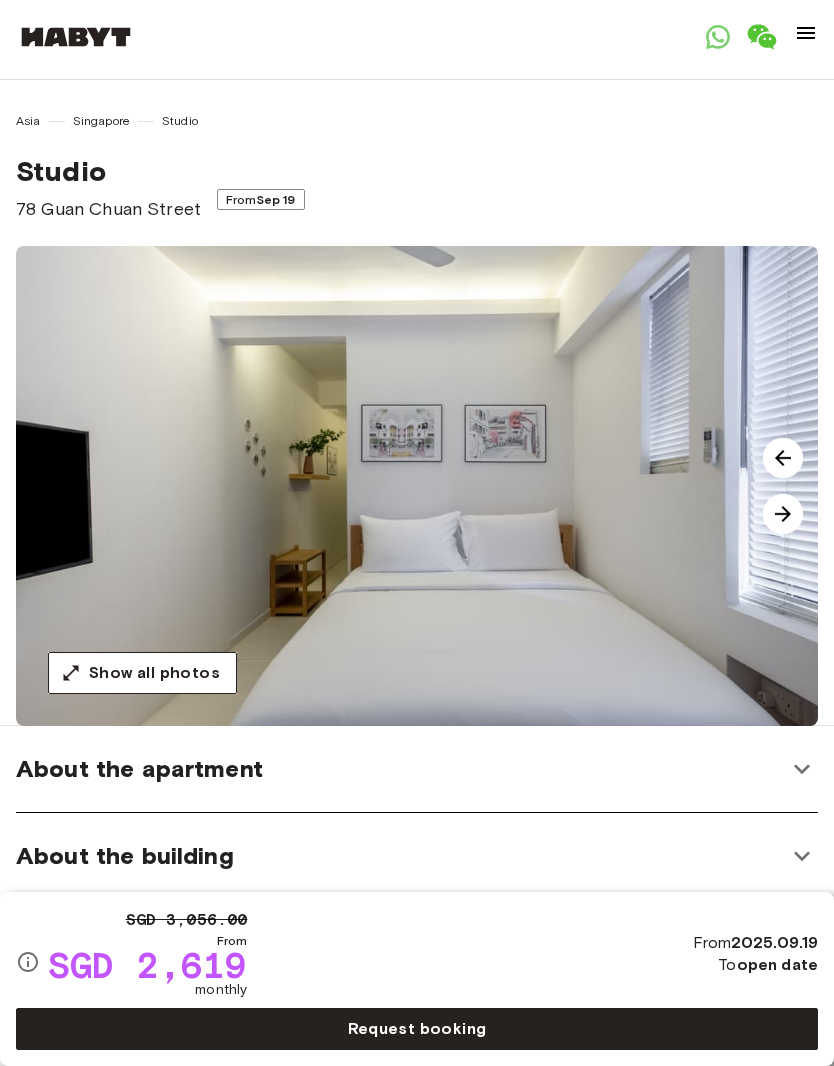 click at bounding box center [783, 514] 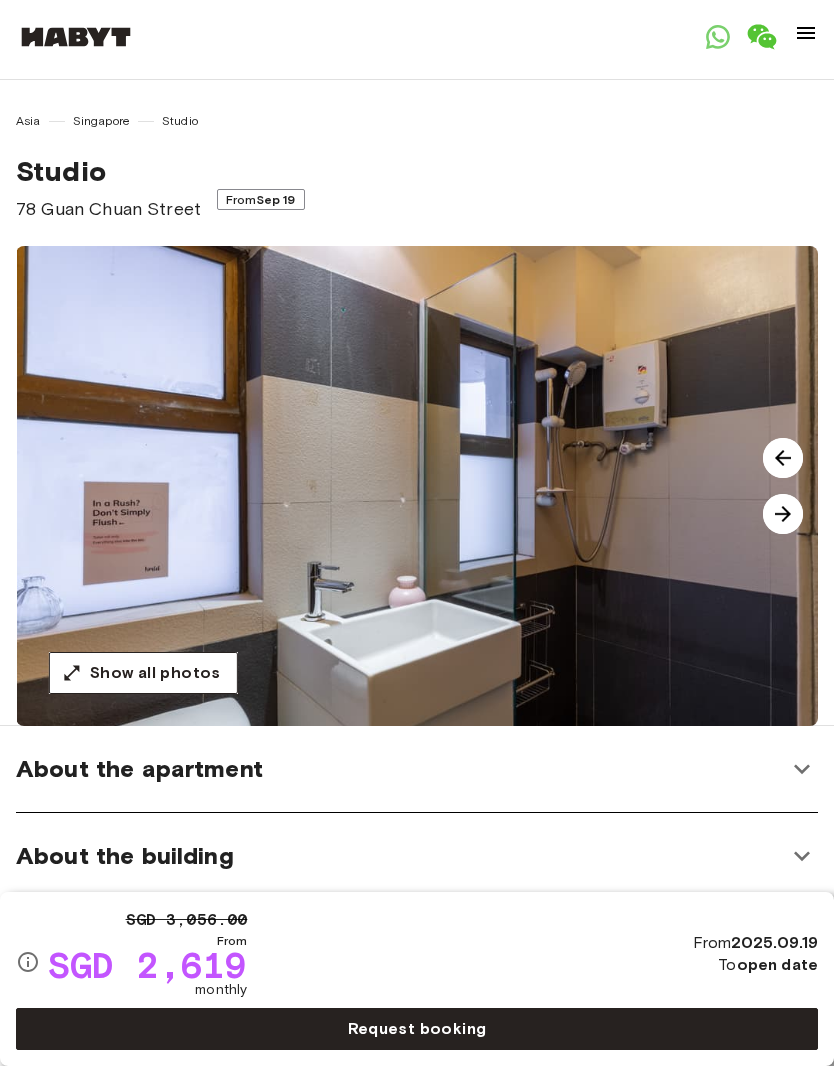click at bounding box center (783, 514) 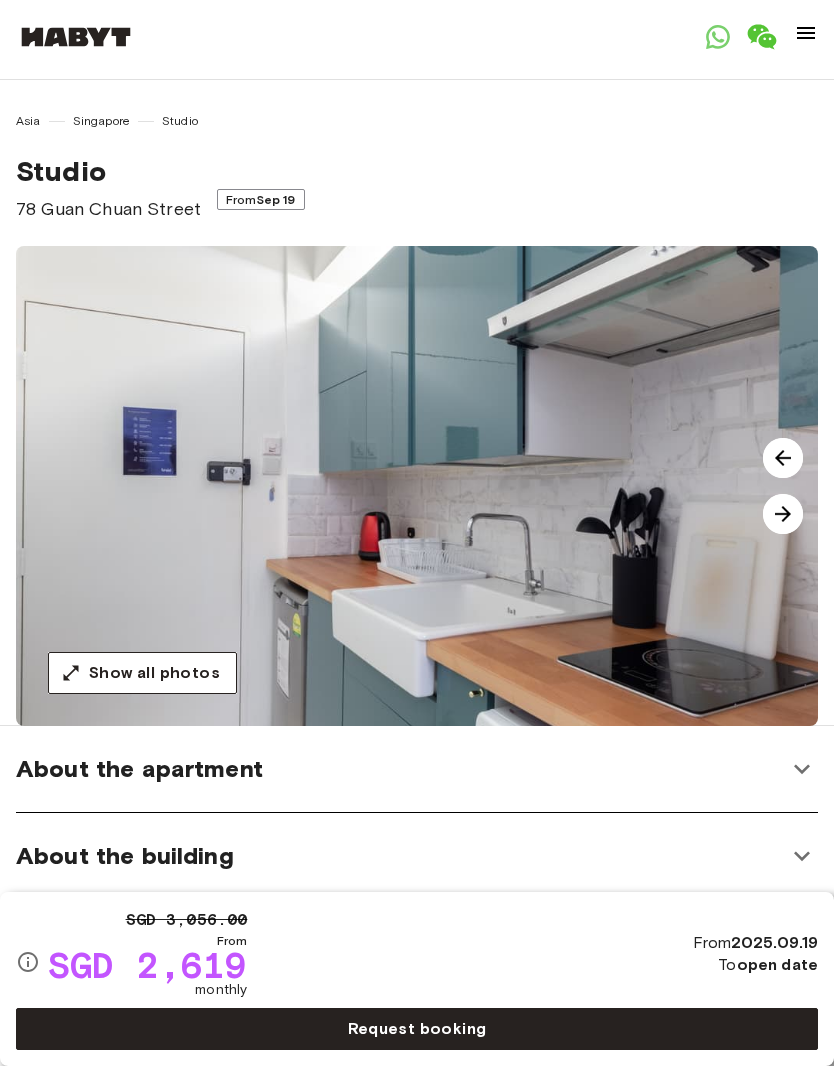 click at bounding box center [783, 514] 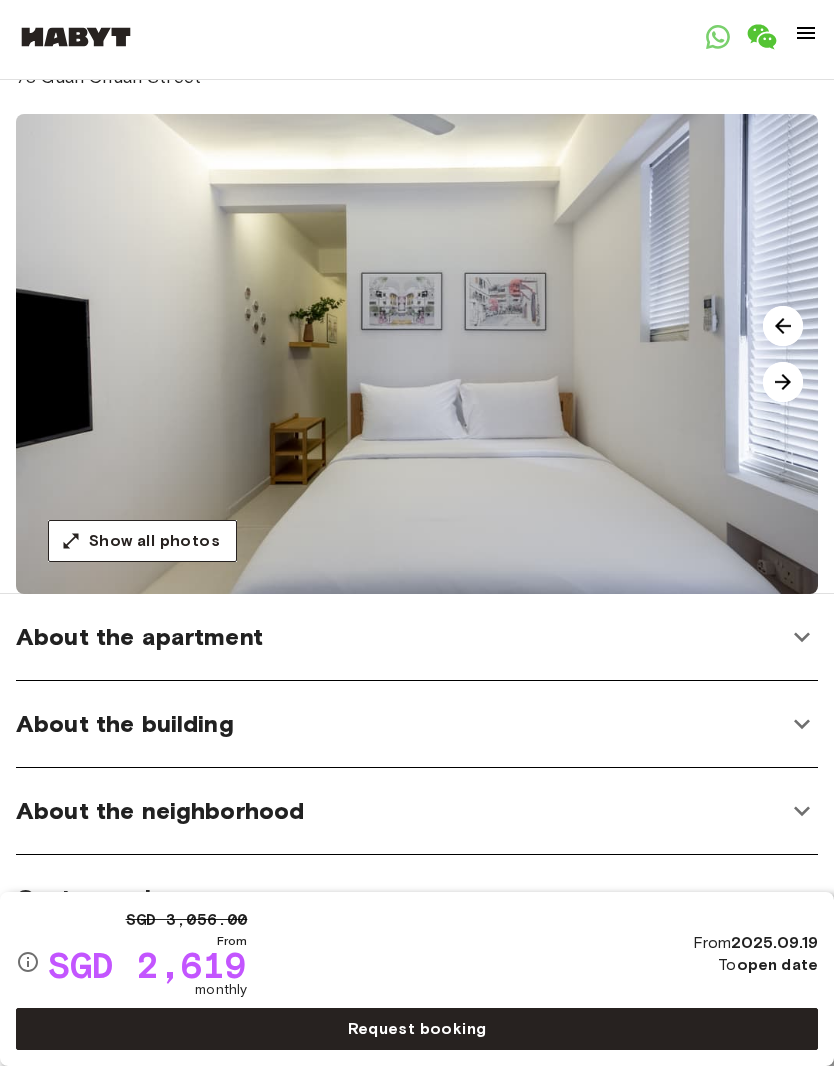 scroll, scrollTop: 138, scrollLeft: 0, axis: vertical 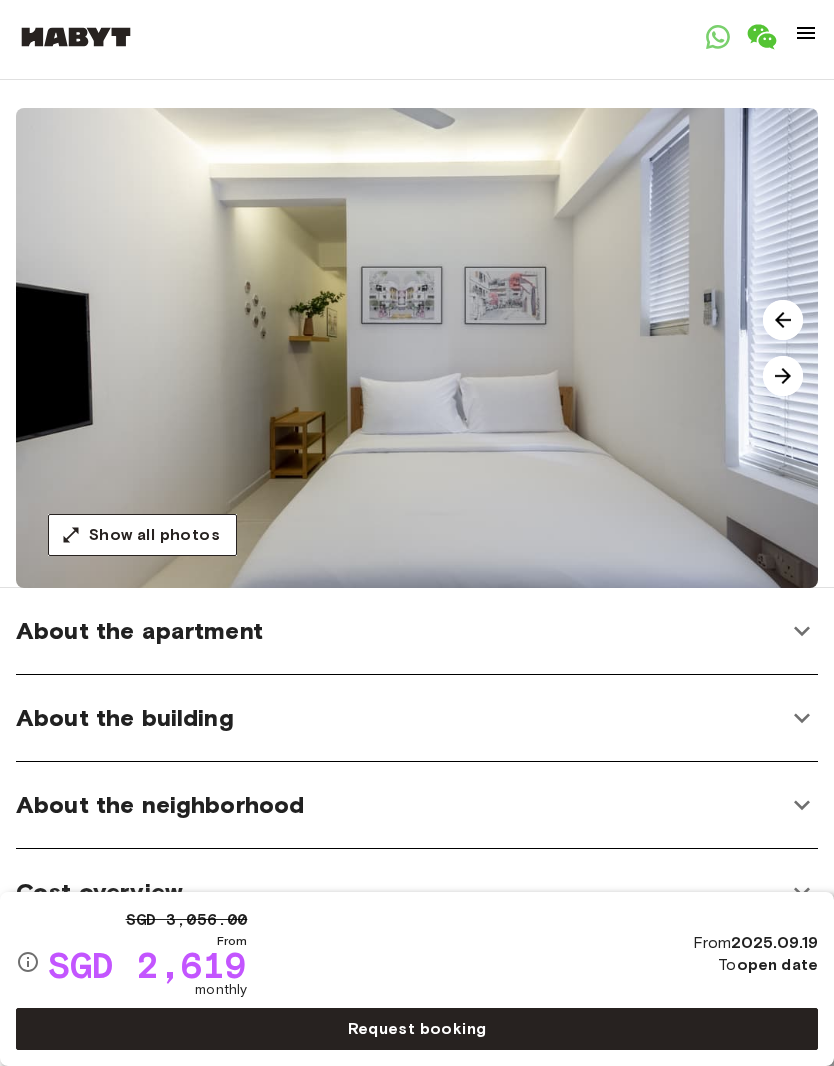click on "About the apartment" at bounding box center [417, 631] 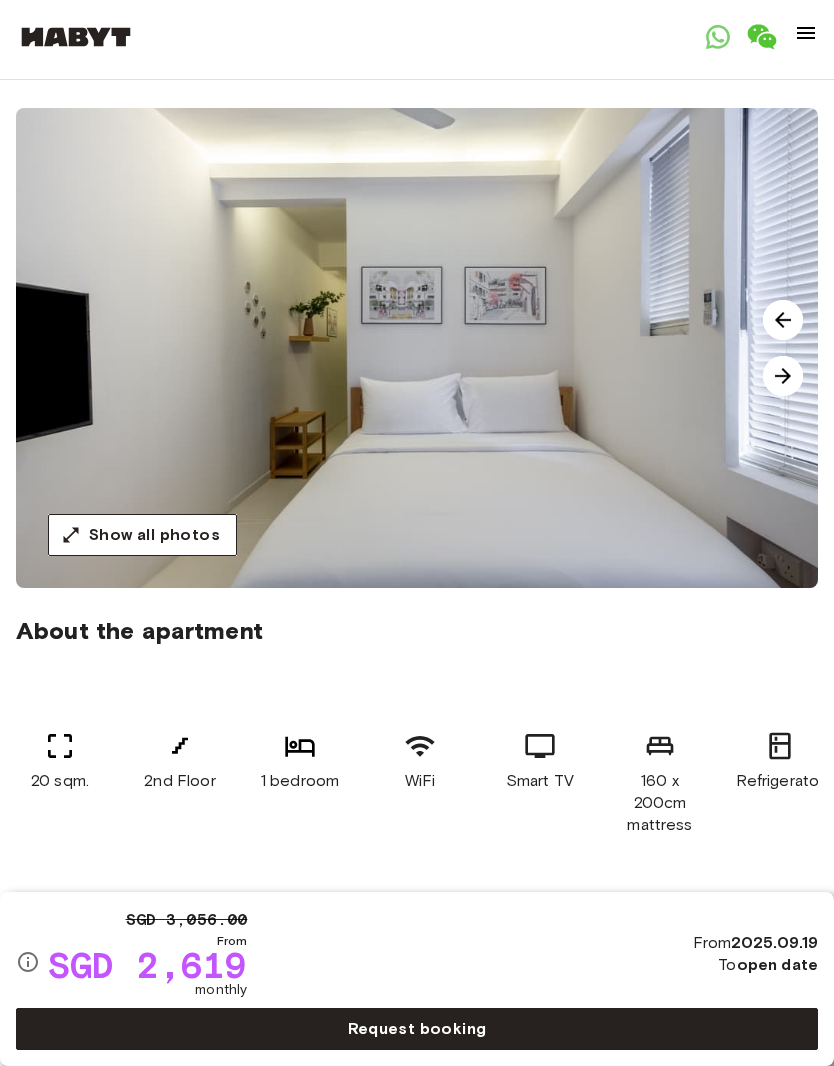 scroll, scrollTop: 0, scrollLeft: 0, axis: both 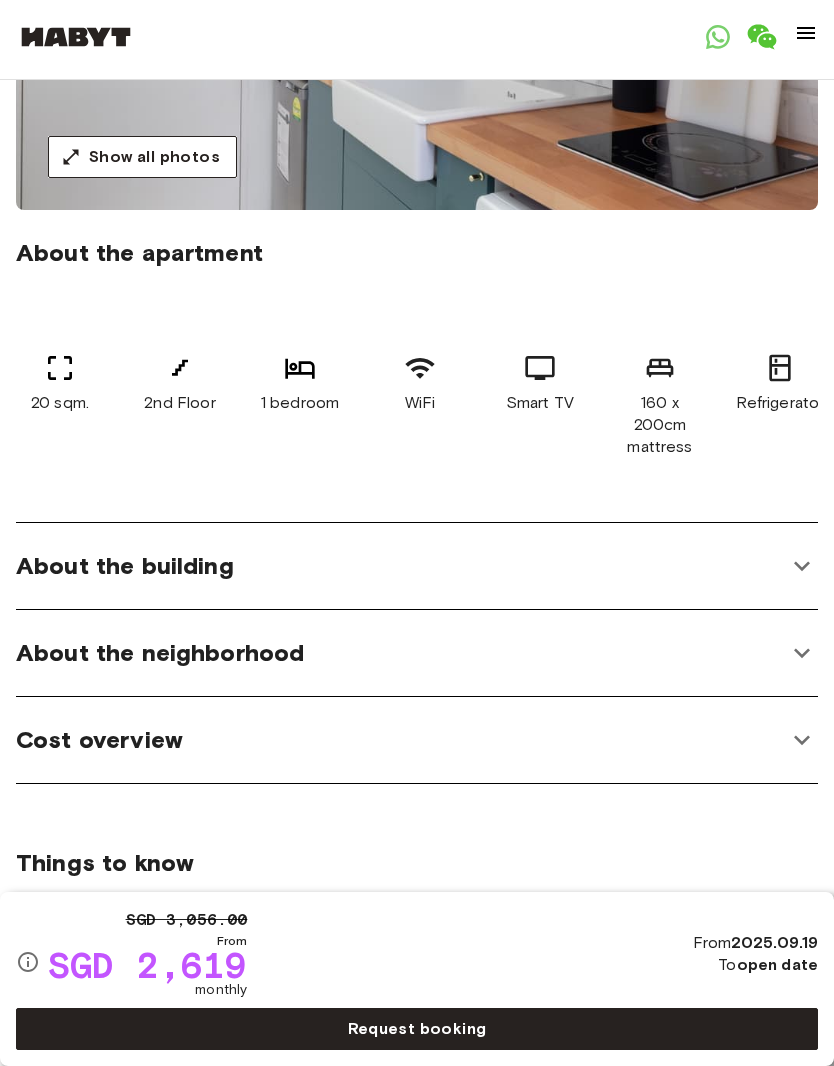 click 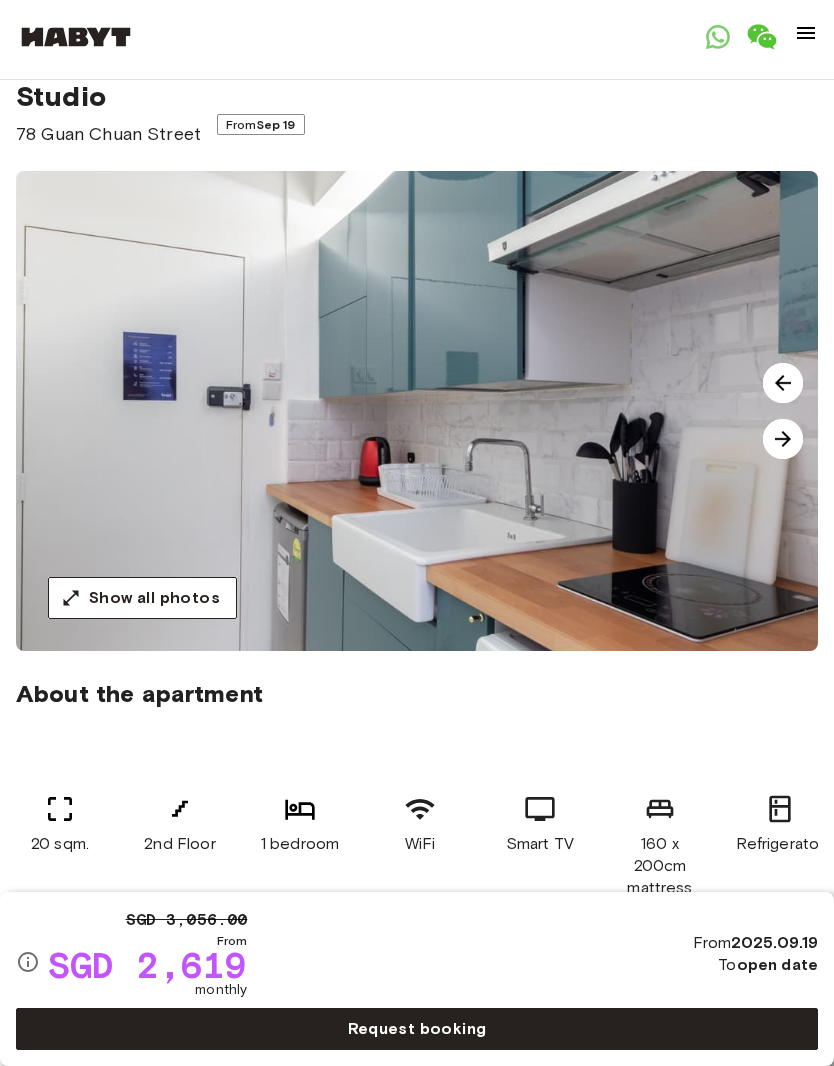 scroll, scrollTop: 0, scrollLeft: 0, axis: both 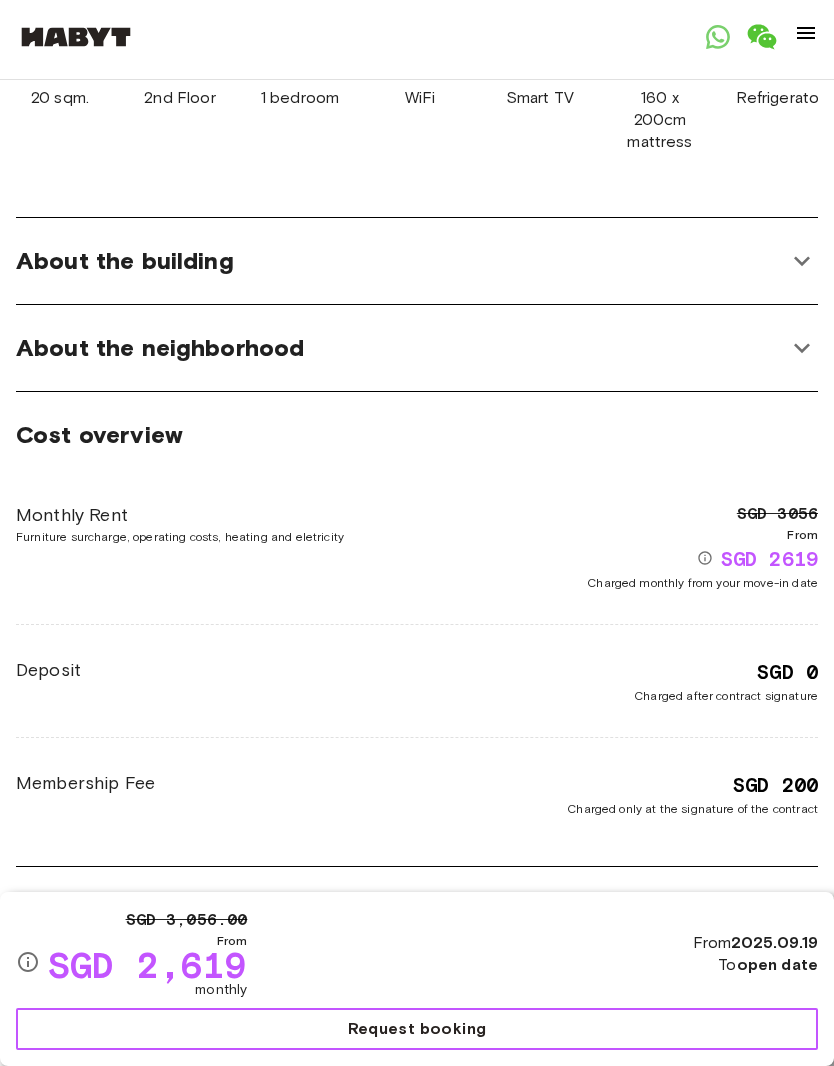 click on "Request booking" at bounding box center [417, 1029] 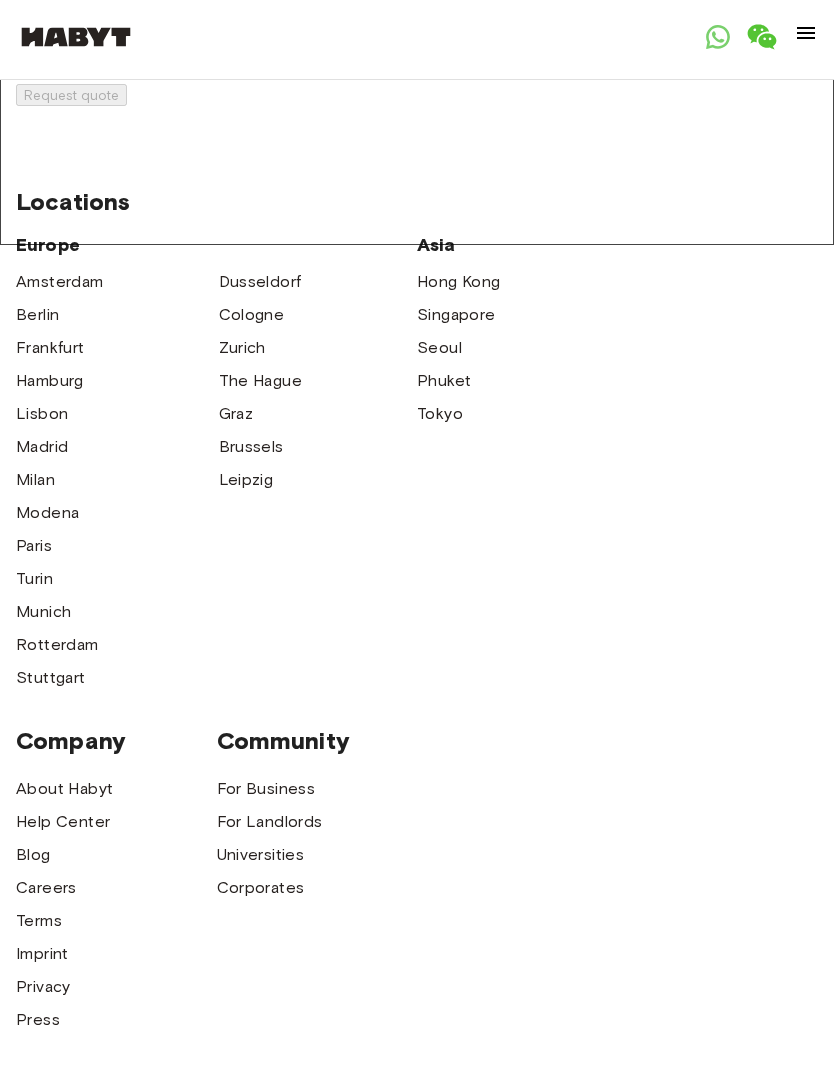 scroll, scrollTop: 0, scrollLeft: 0, axis: both 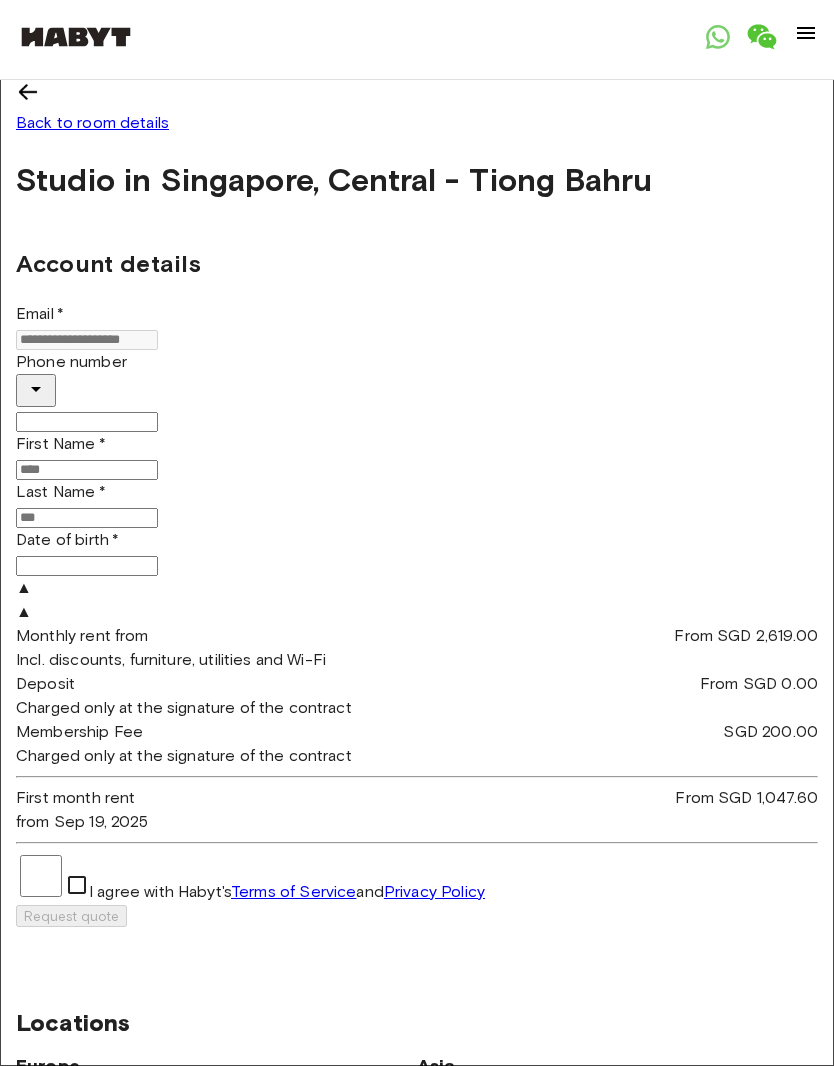 type on "**********" 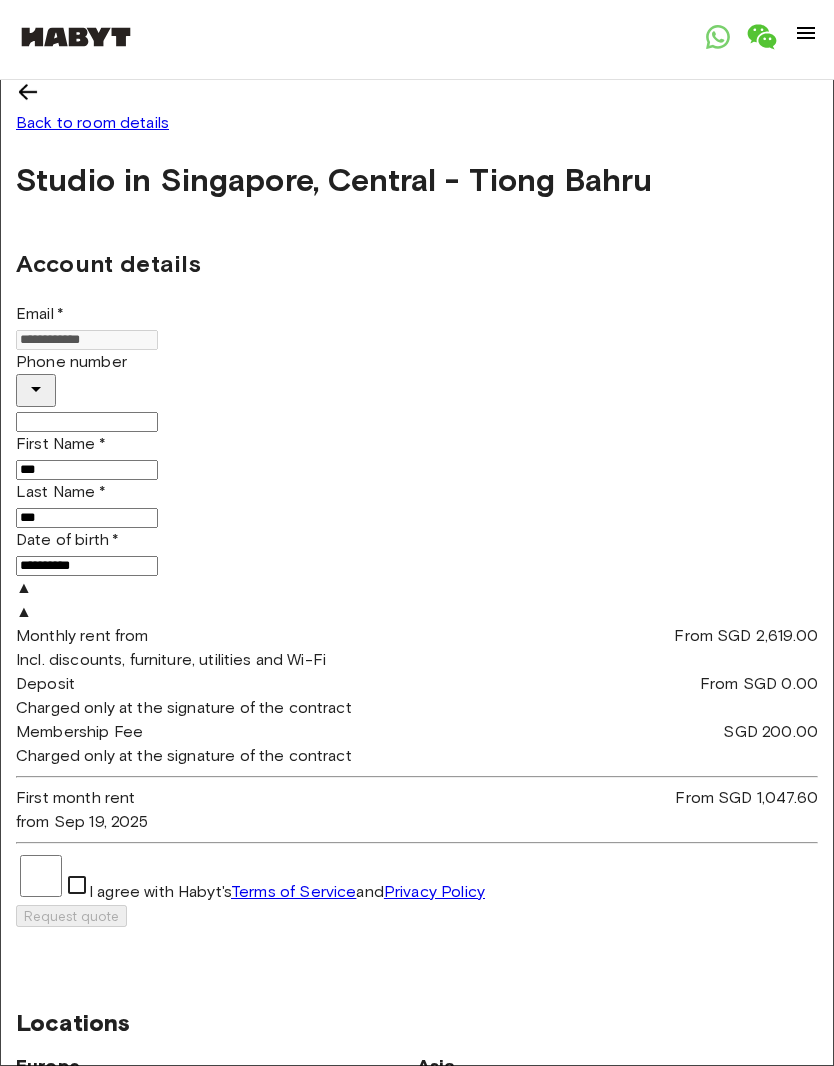 type on "********" 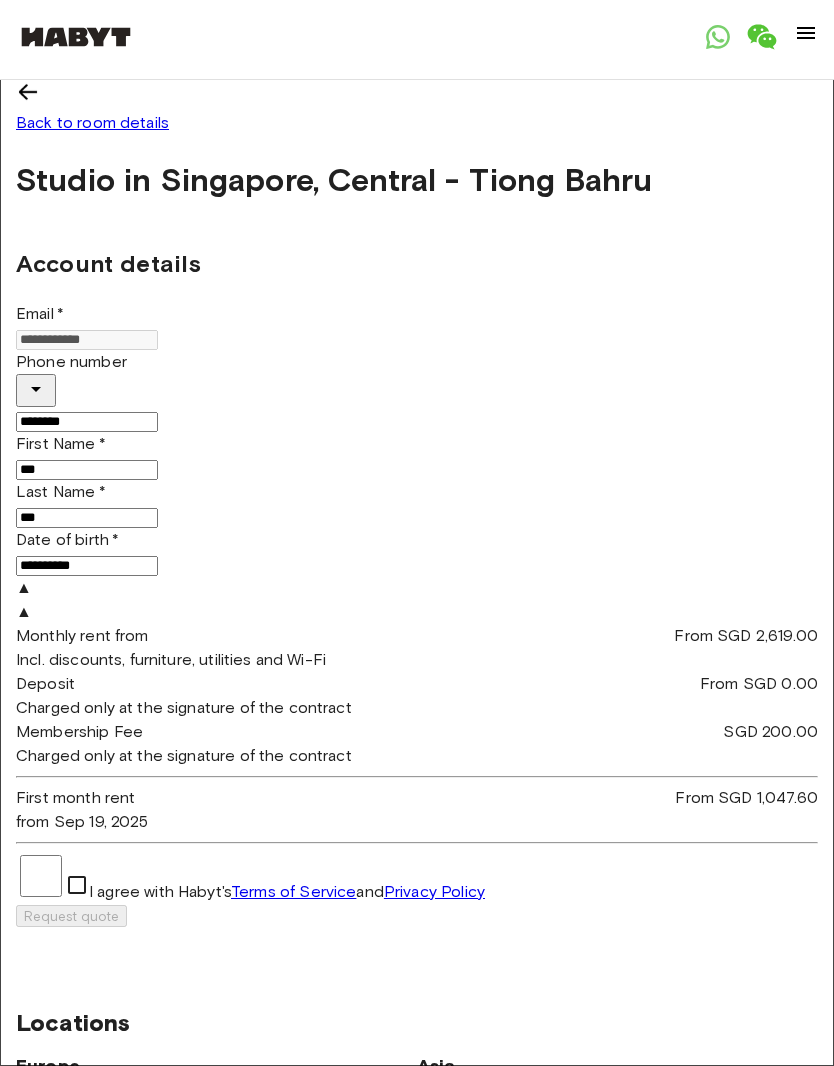 click 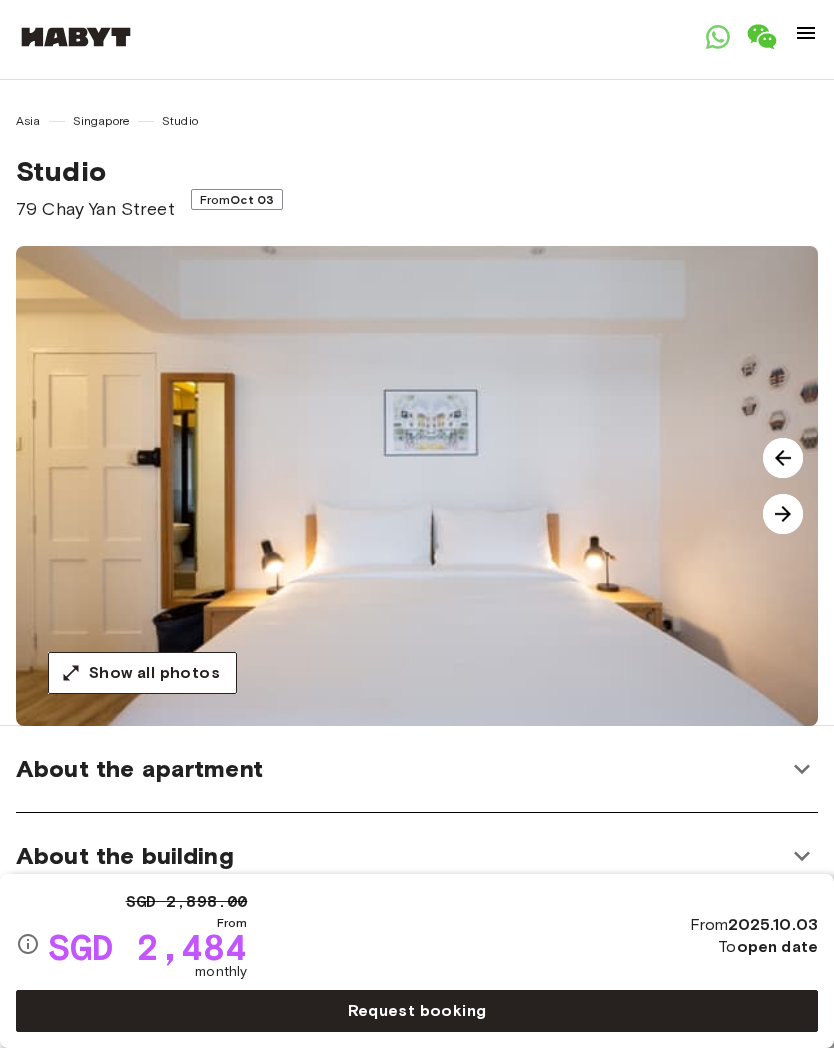scroll, scrollTop: 0, scrollLeft: 0, axis: both 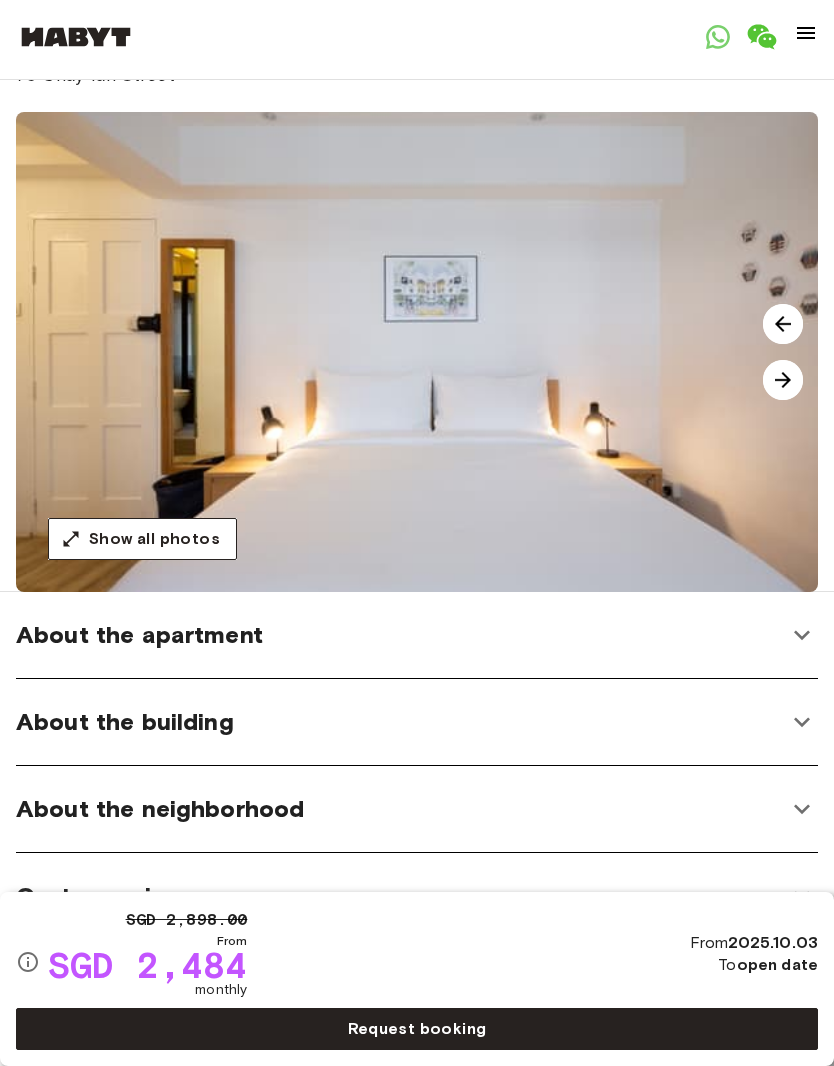 click on "About the building" at bounding box center (417, 722) 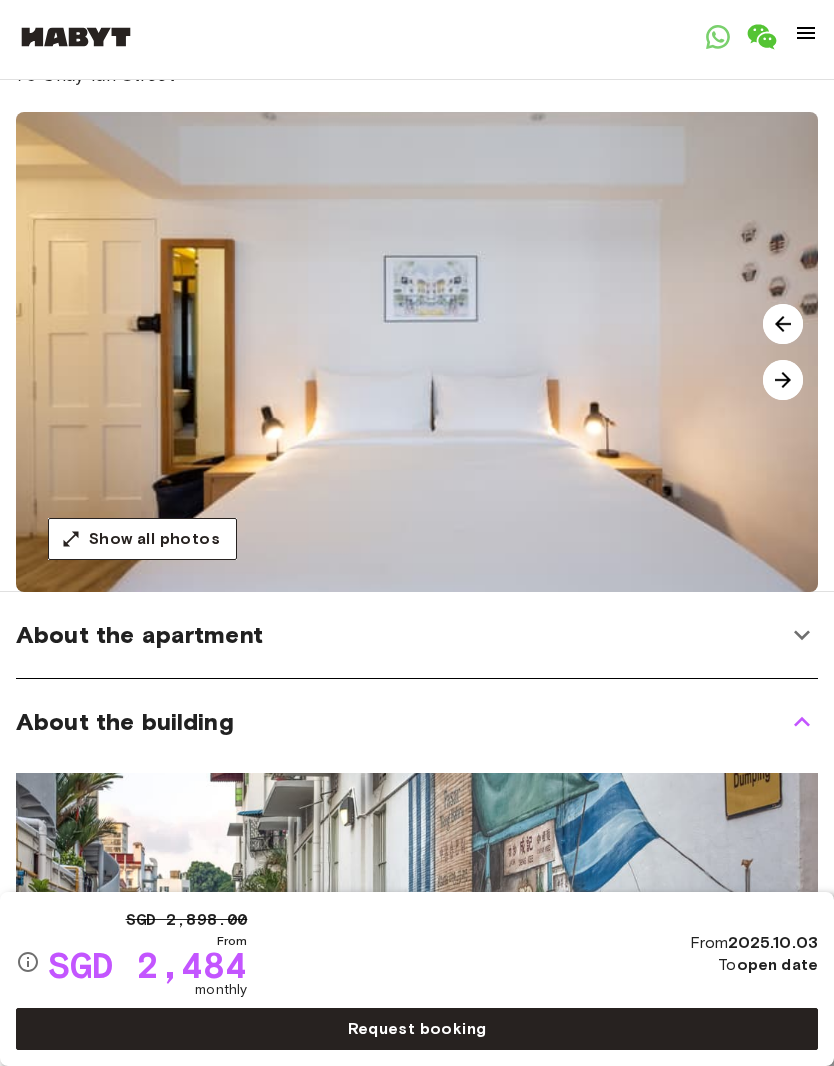 click on "About the apartment" at bounding box center (417, 635) 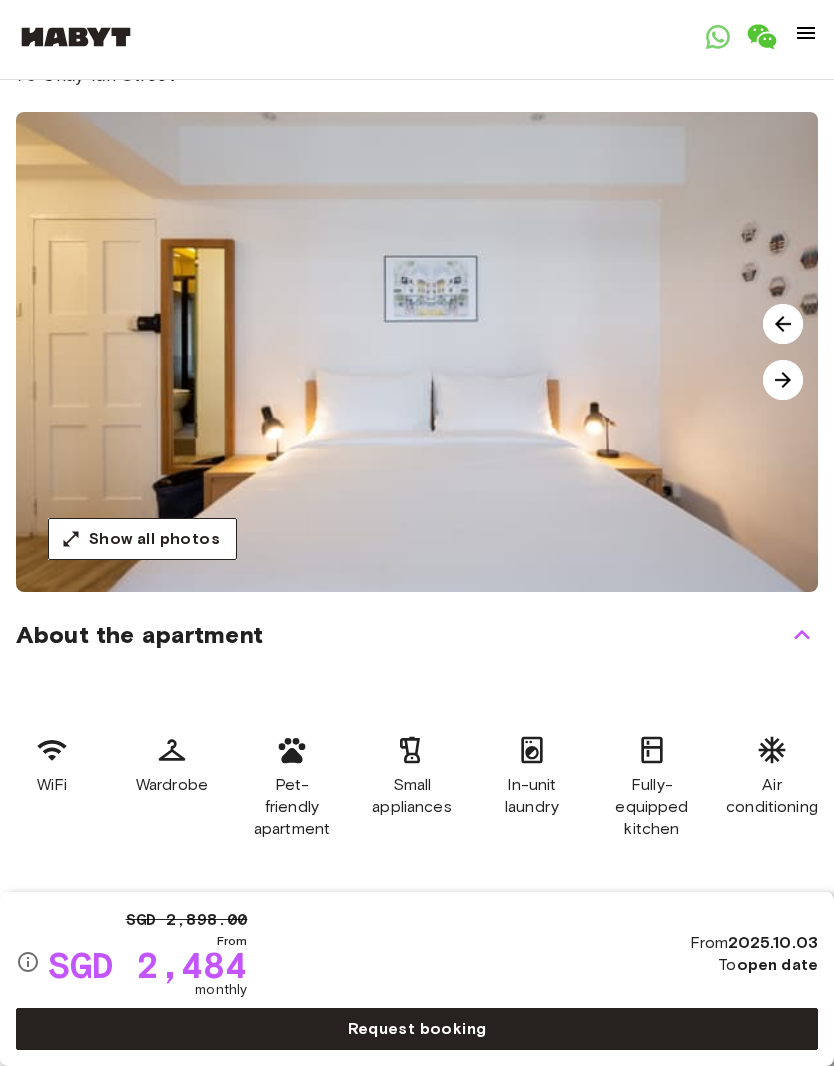 scroll, scrollTop: 0, scrollLeft: 1328, axis: horizontal 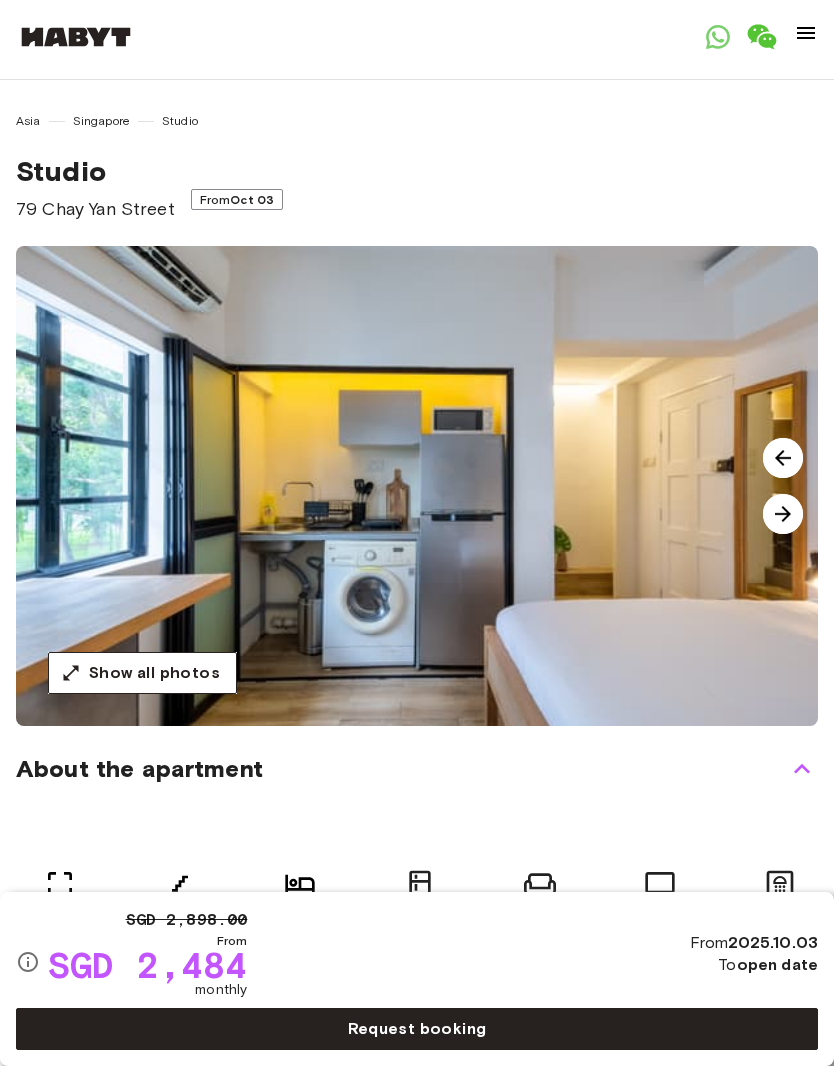 click at bounding box center (433, 486) 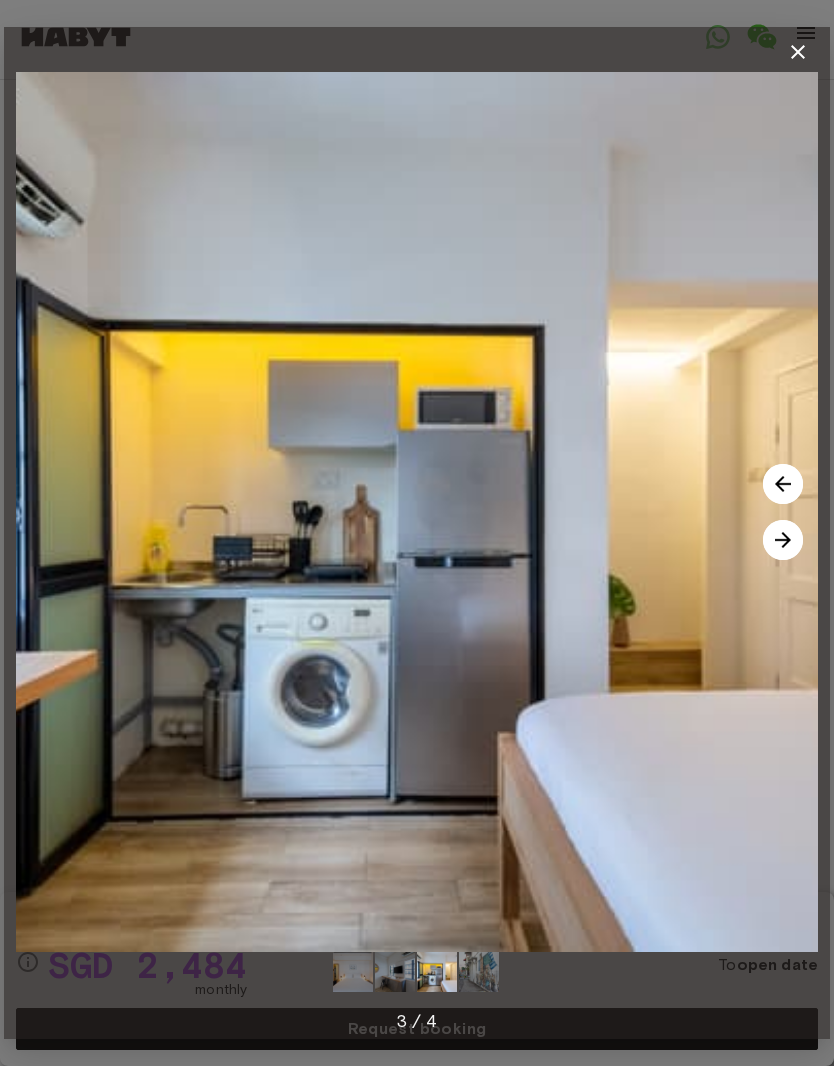 click at bounding box center [417, 512] 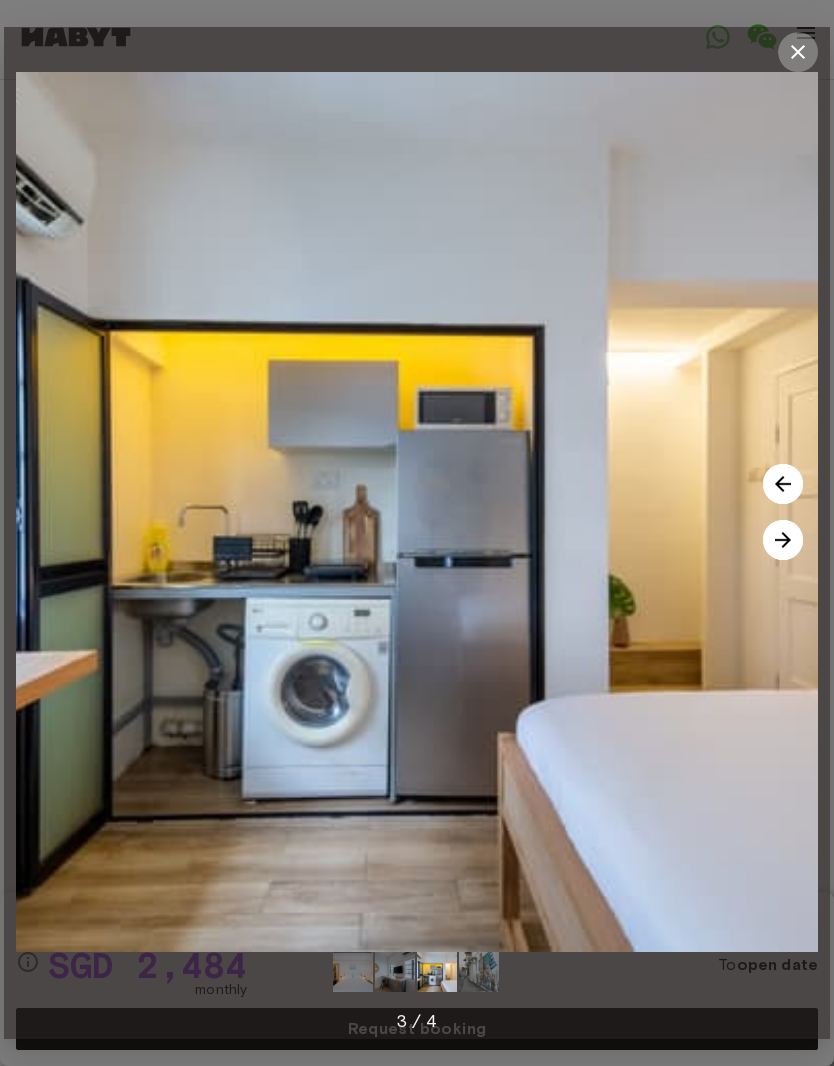 click 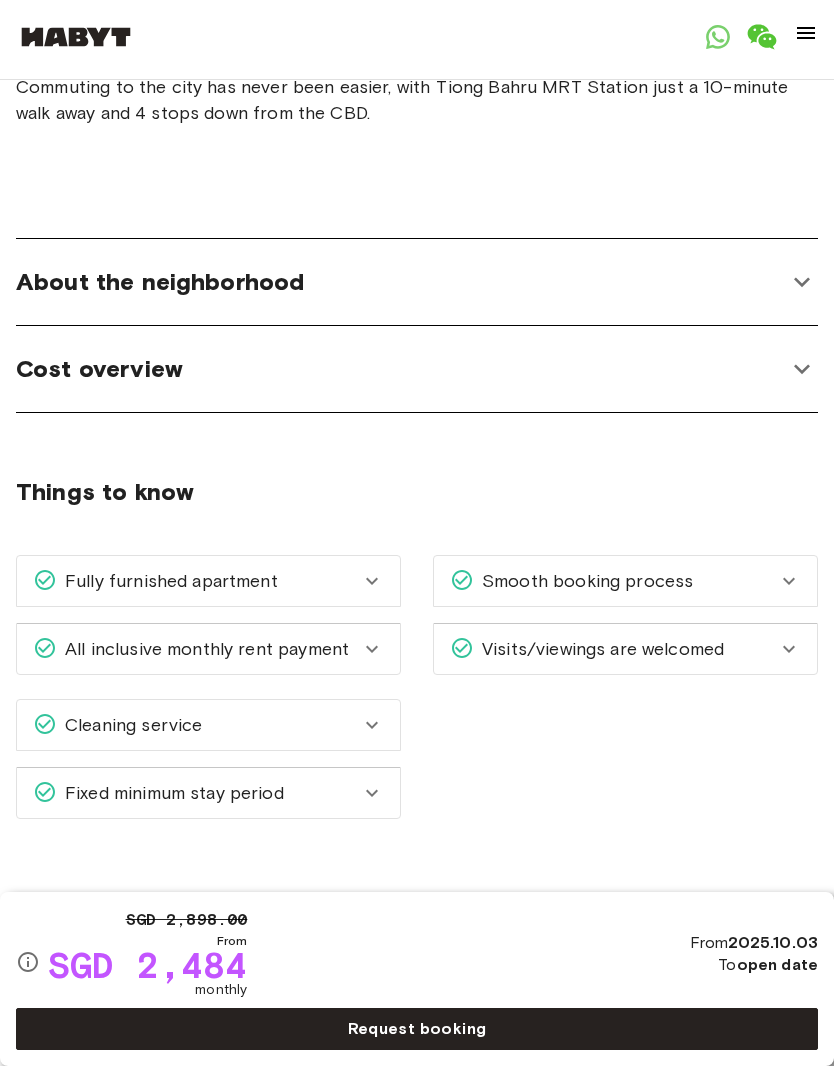scroll, scrollTop: 1477, scrollLeft: 0, axis: vertical 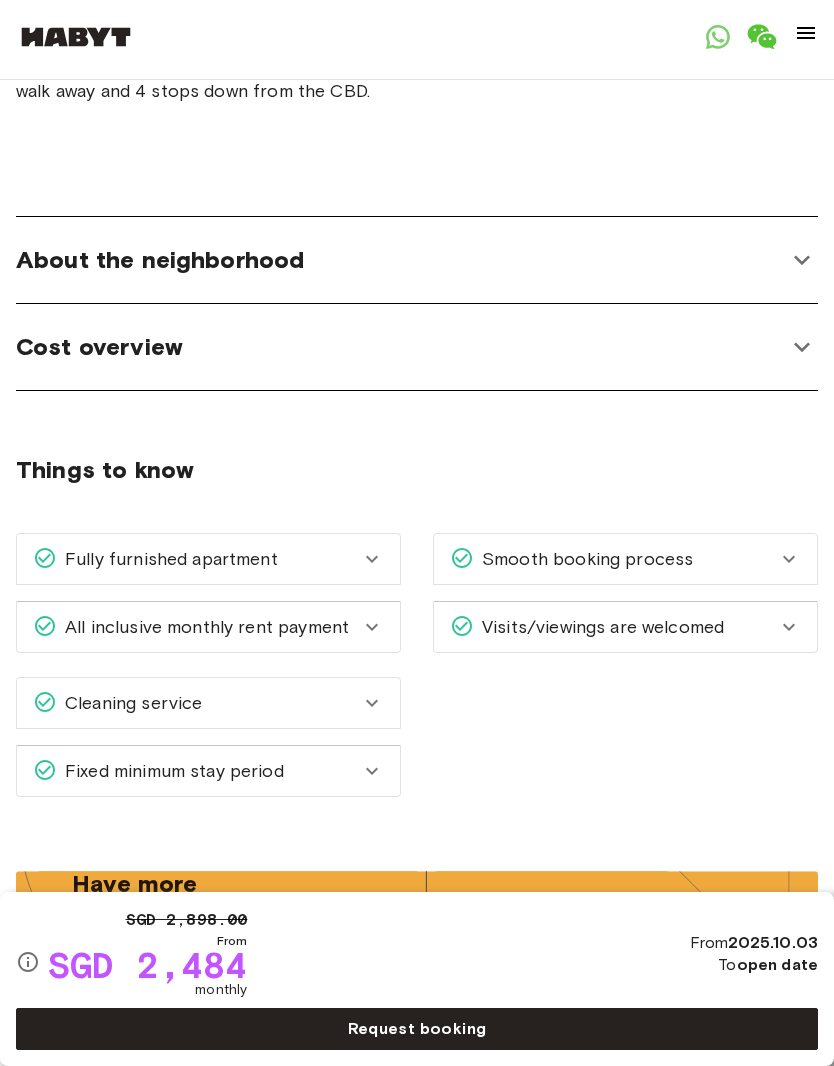click on "Visits/viewings are welcomed" at bounding box center [613, 627] 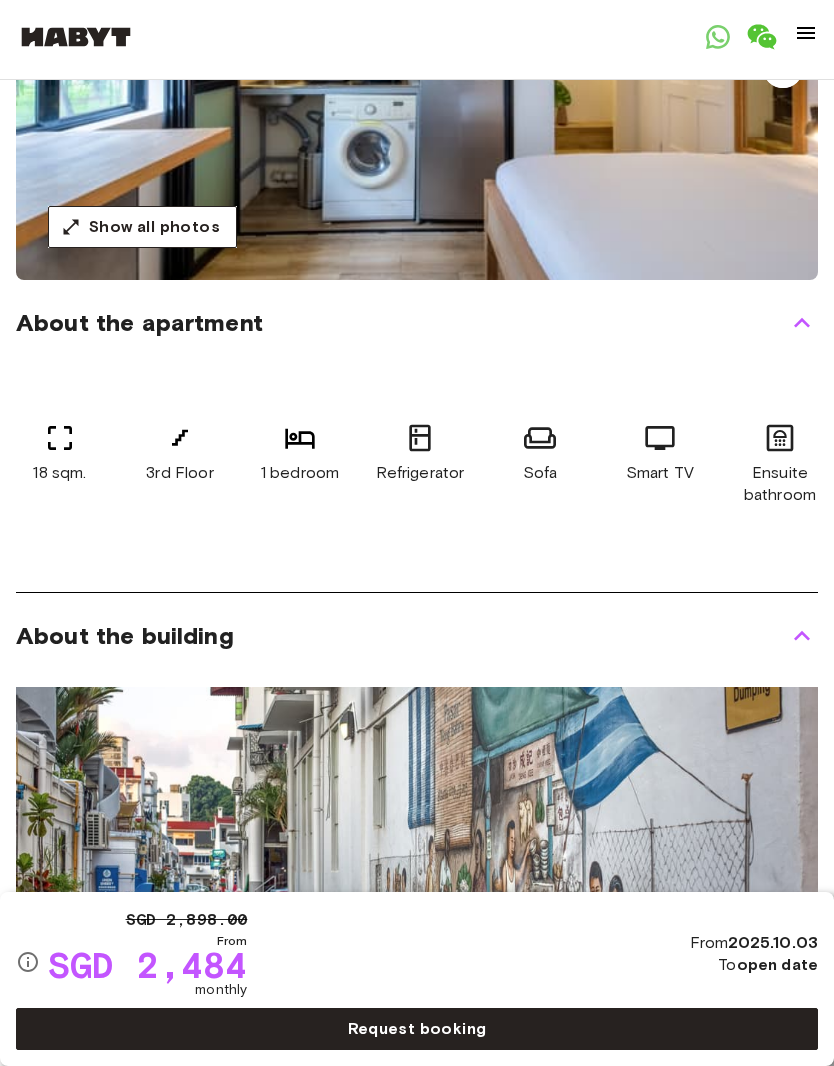 scroll, scrollTop: 0, scrollLeft: 0, axis: both 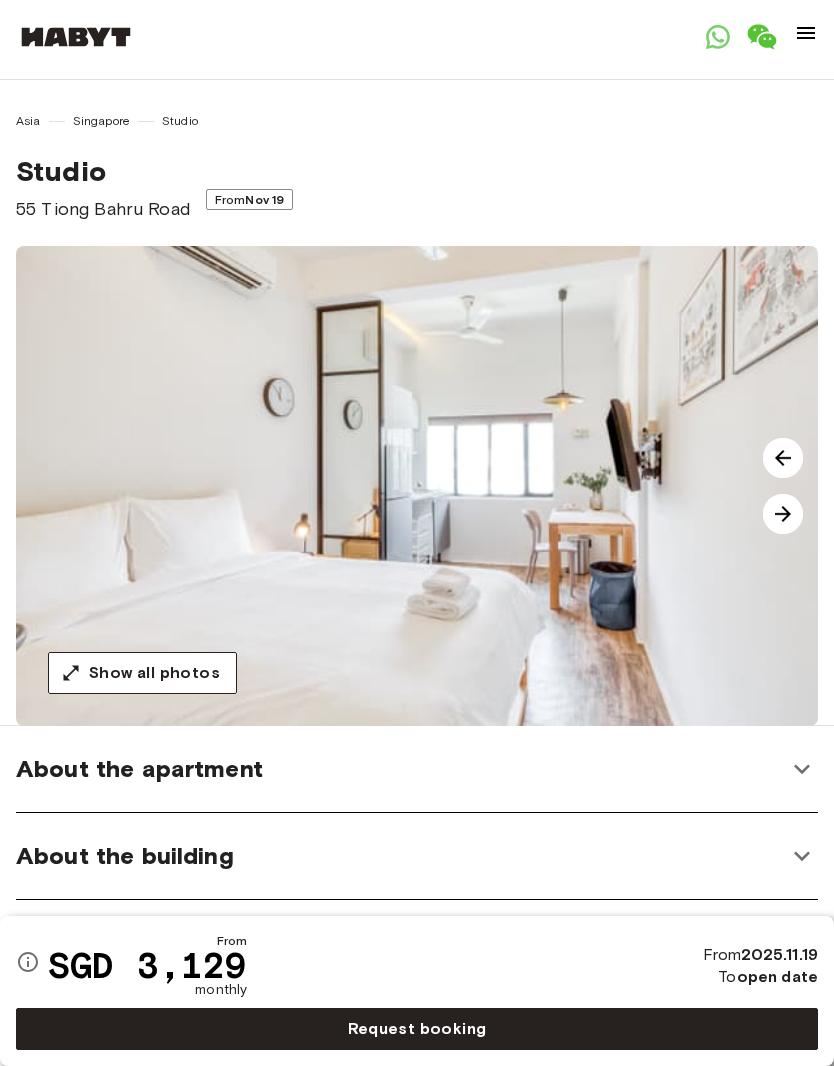 click on "About the apartment 26 sqm. 3rd Floor 1 bedroom In-unit laundry Fully-equipped kitchen WiFi Refrigerator Air conditioning Dining room Smart TV Smart TV Small appliances Ensuite bathroom Small appliances Wardrobe Sofa Pet-friendly apartment Washer and dryer 160 x 200cm mattress" at bounding box center [417, 769] 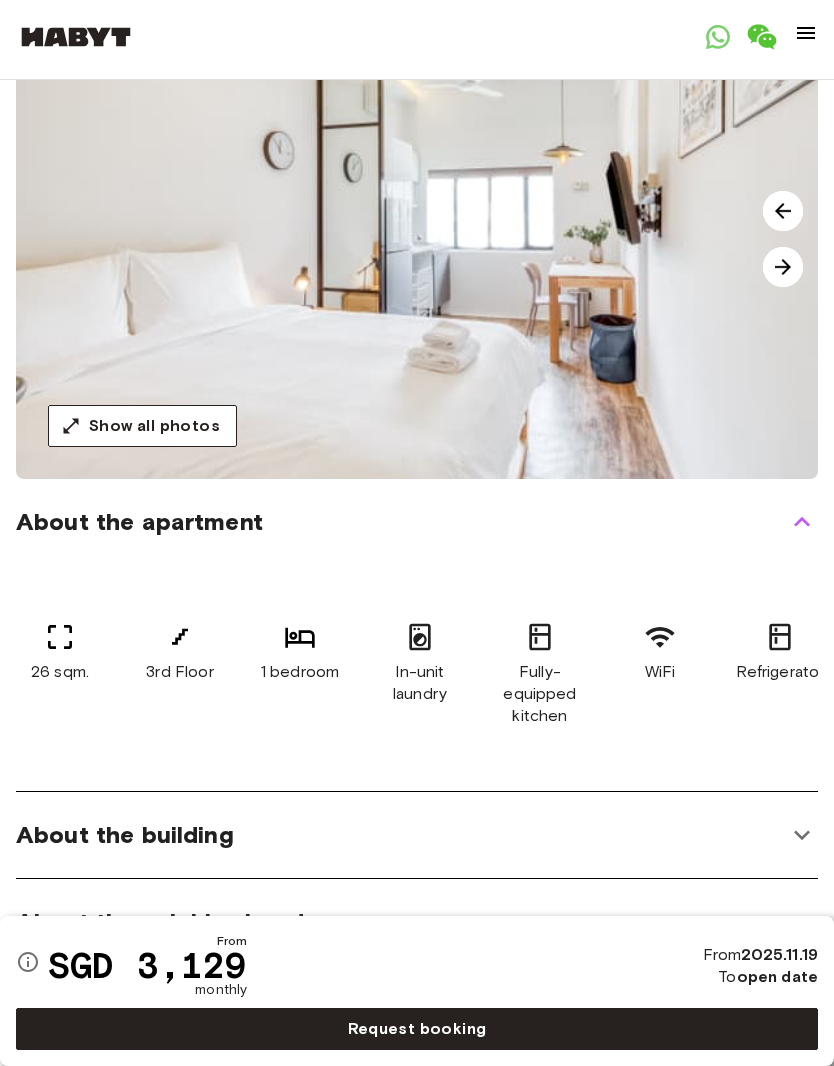 scroll, scrollTop: 355, scrollLeft: 0, axis: vertical 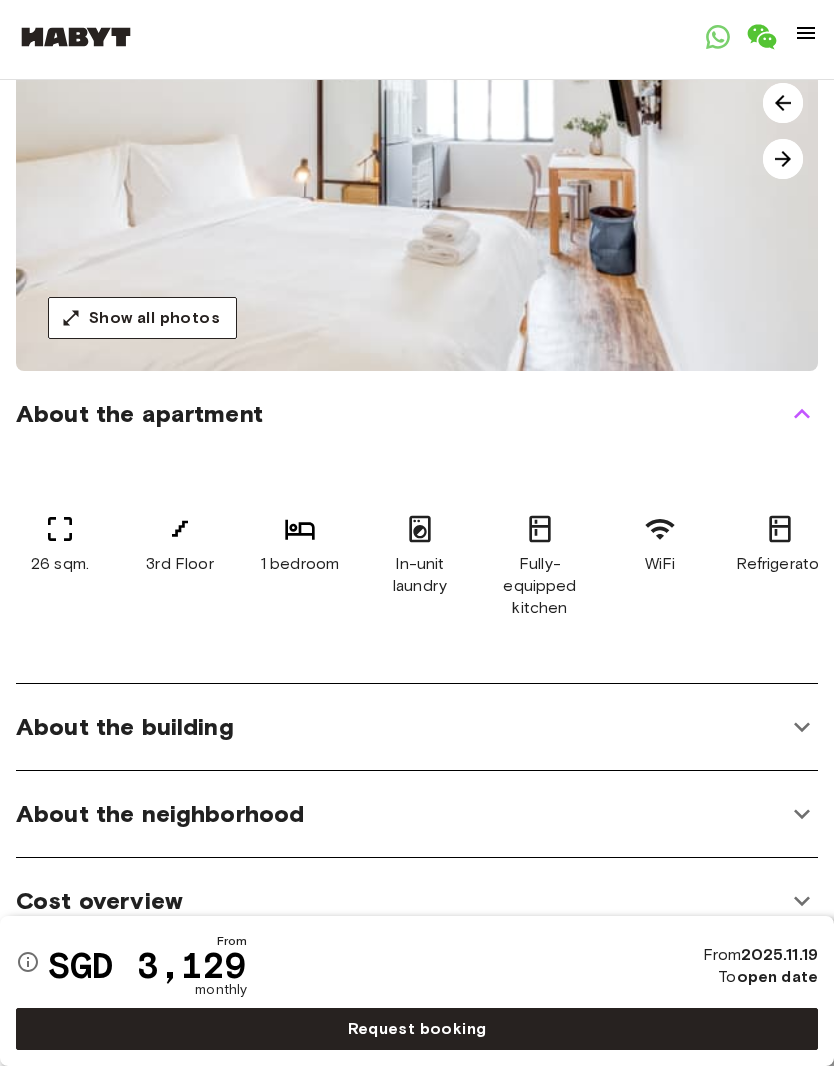 click on "About the building" at bounding box center (401, 727) 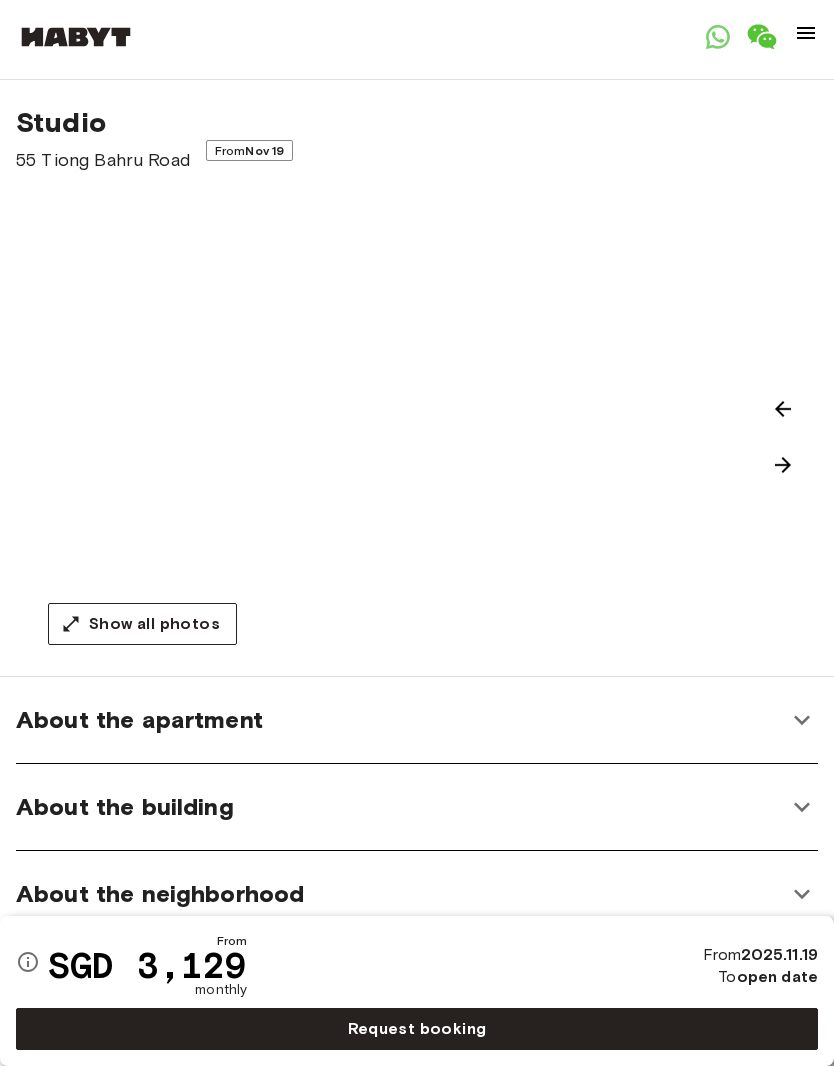 scroll, scrollTop: 0, scrollLeft: 0, axis: both 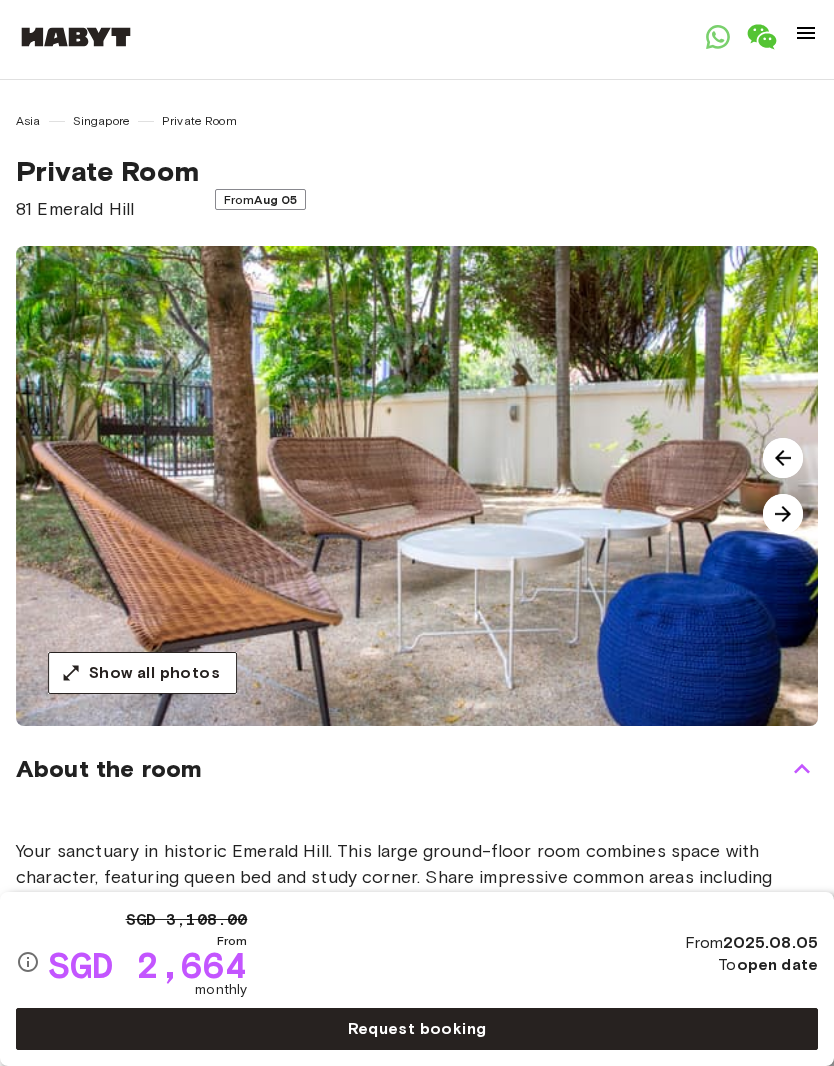 click at bounding box center (433, 486) 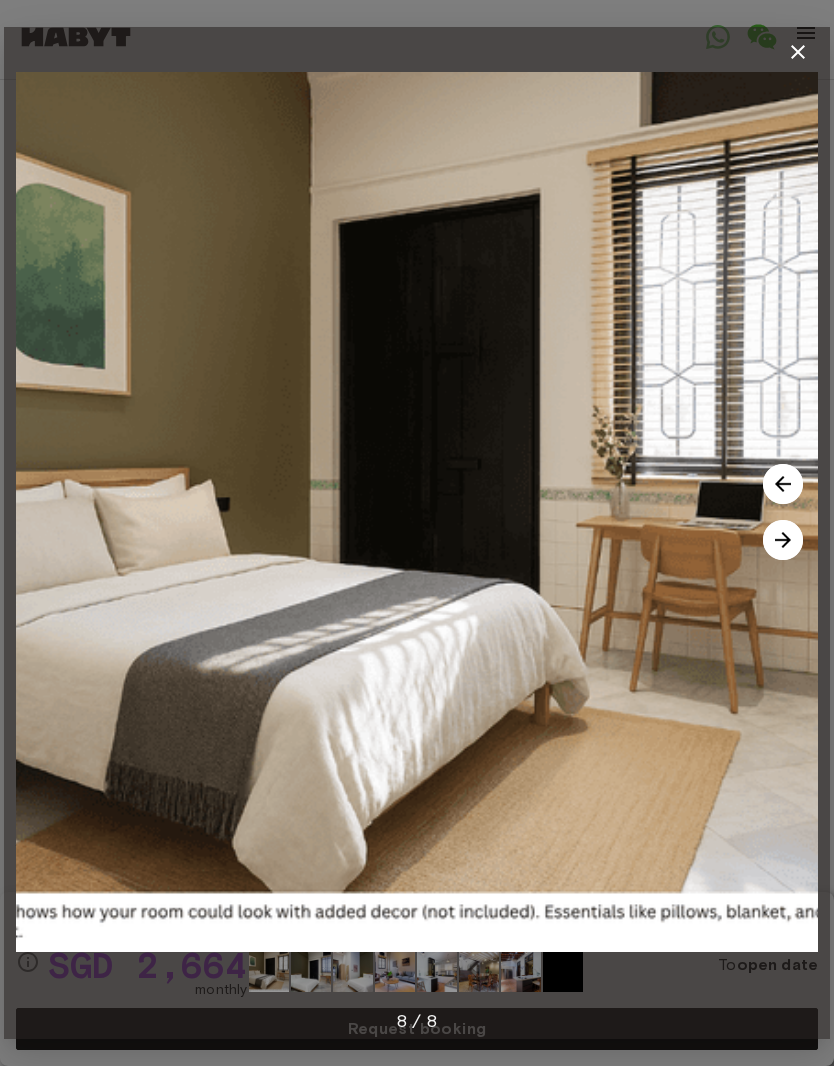 click 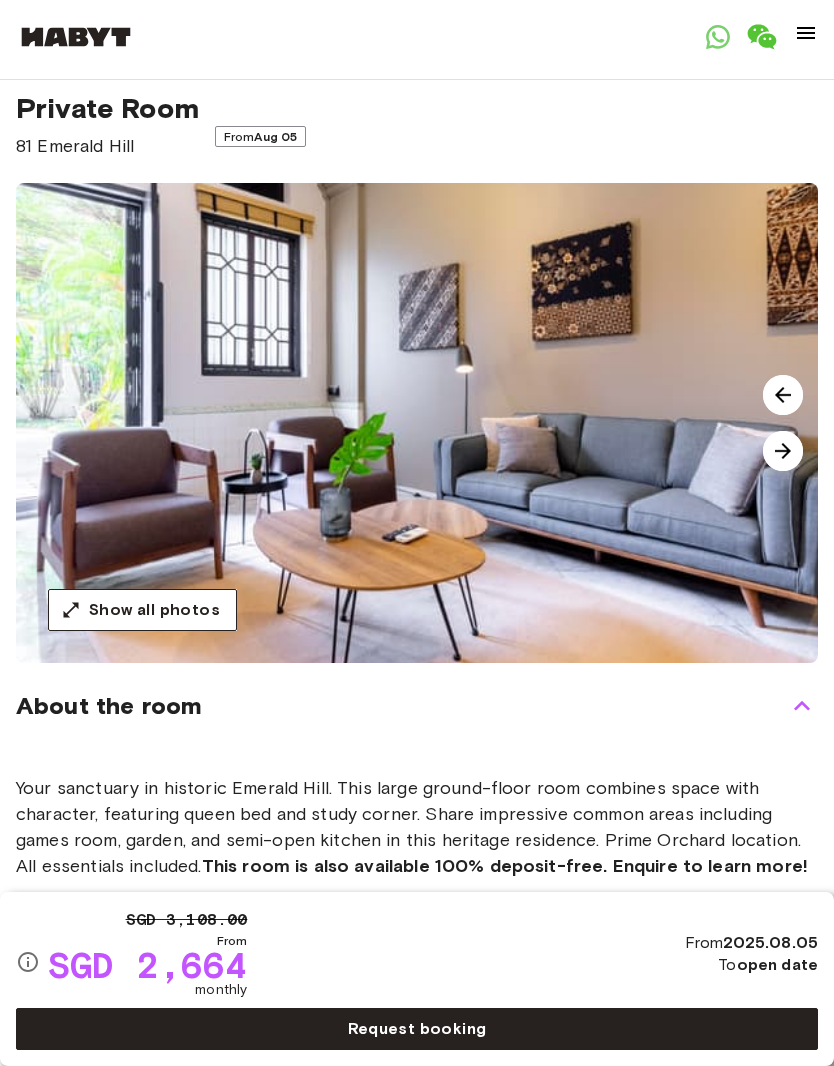 scroll, scrollTop: 0, scrollLeft: 0, axis: both 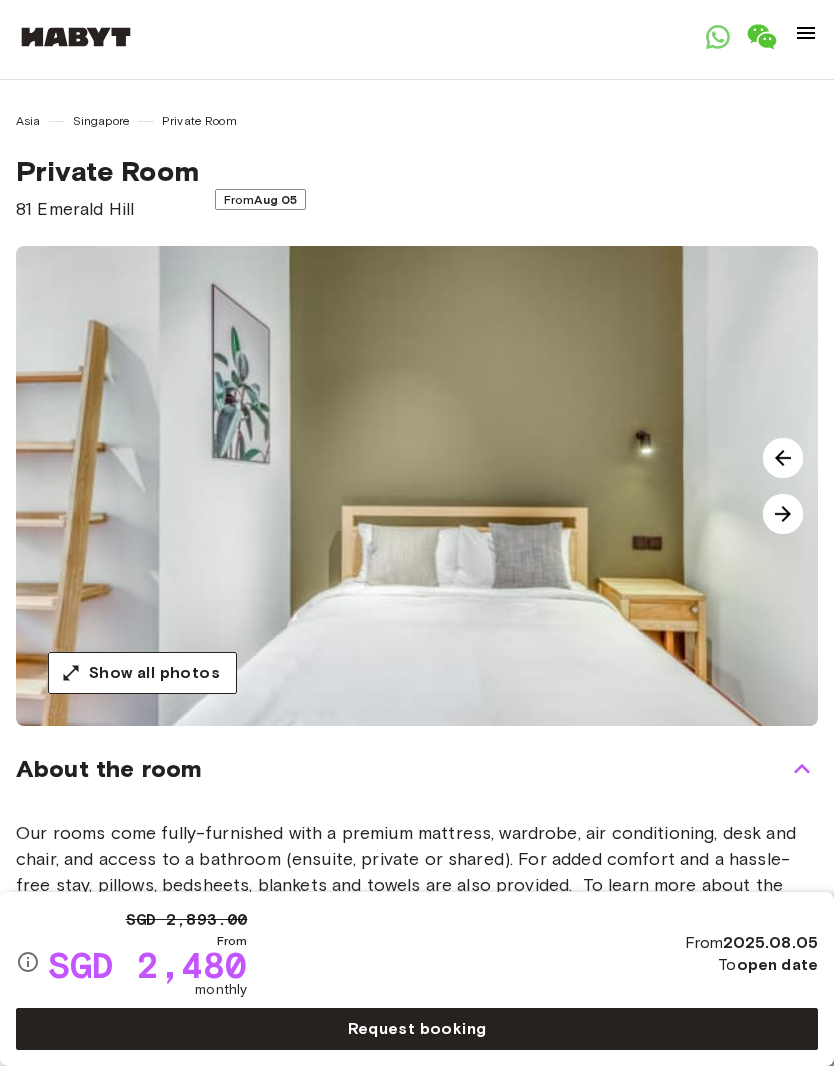 click at bounding box center (783, 514) 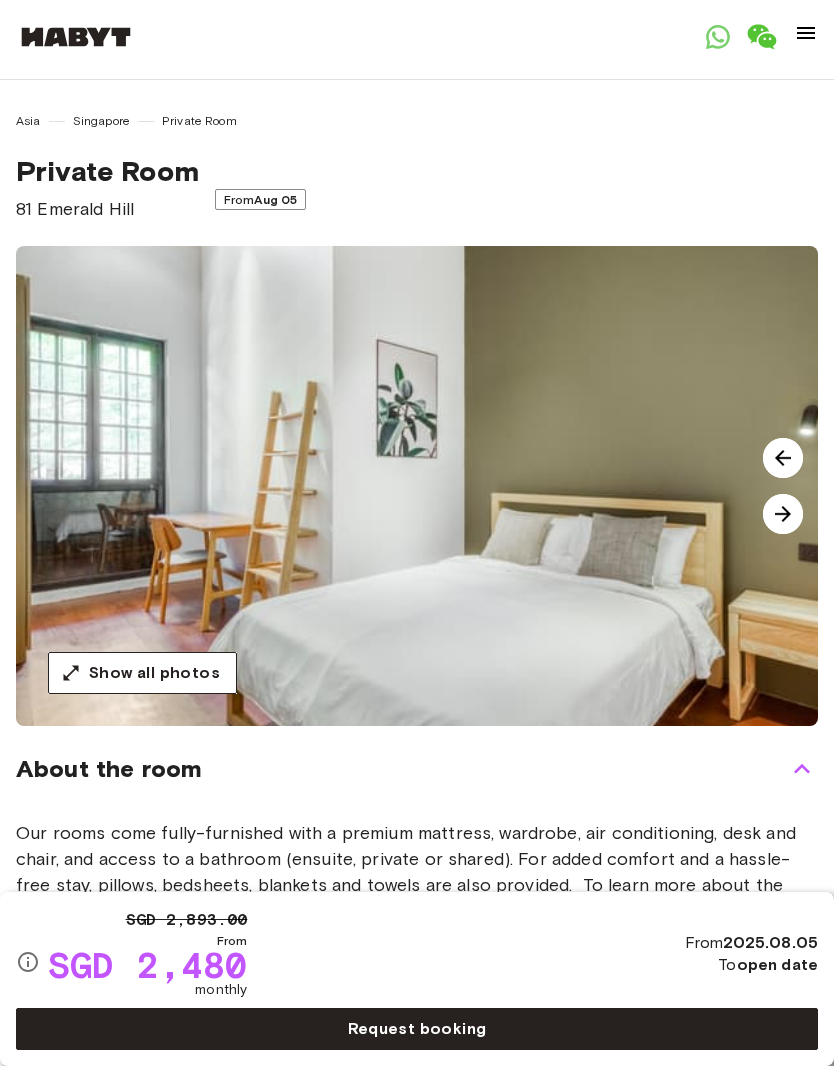 click at bounding box center (783, 514) 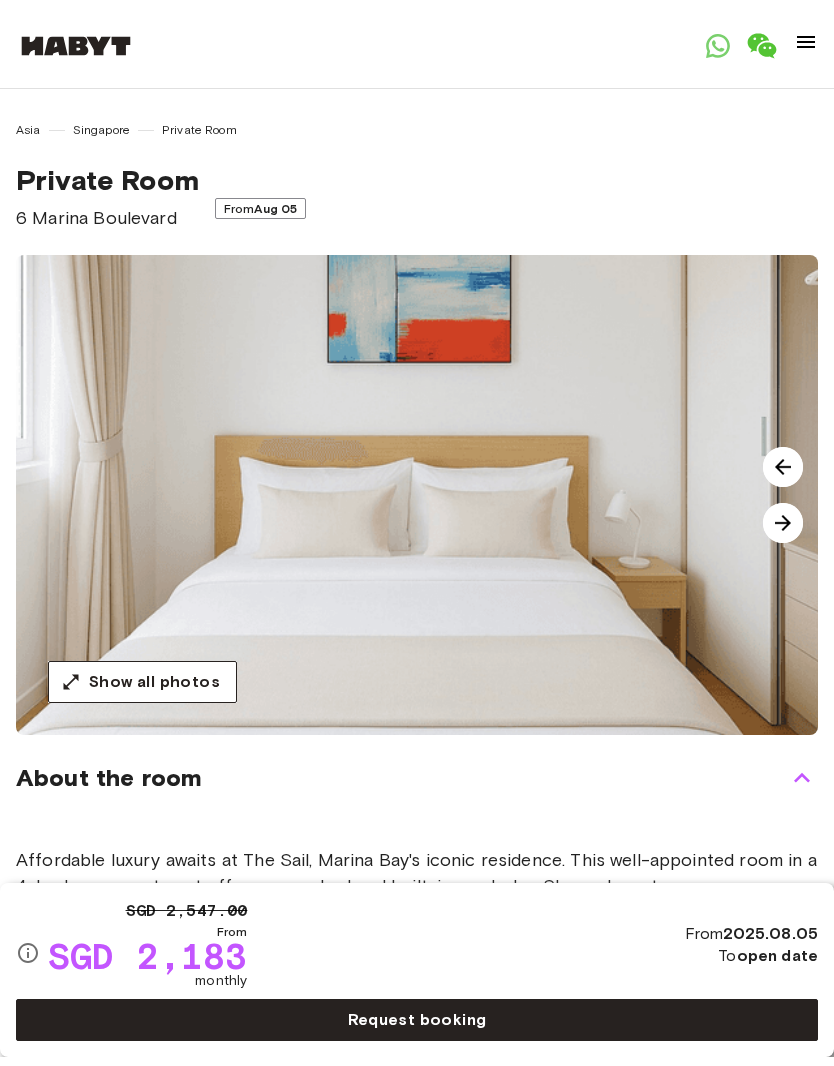 scroll, scrollTop: 0, scrollLeft: 0, axis: both 